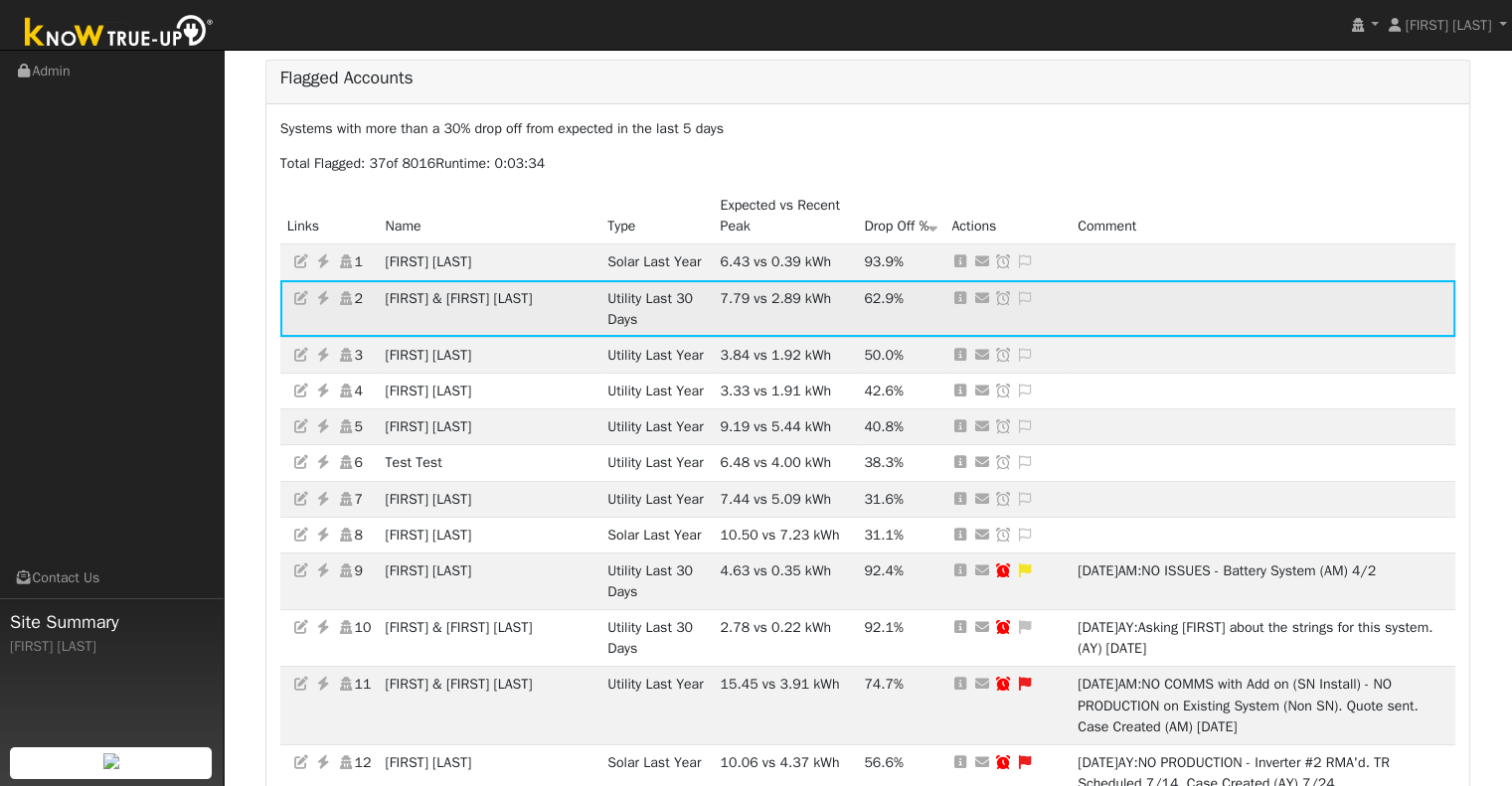 scroll, scrollTop: 185, scrollLeft: 0, axis: vertical 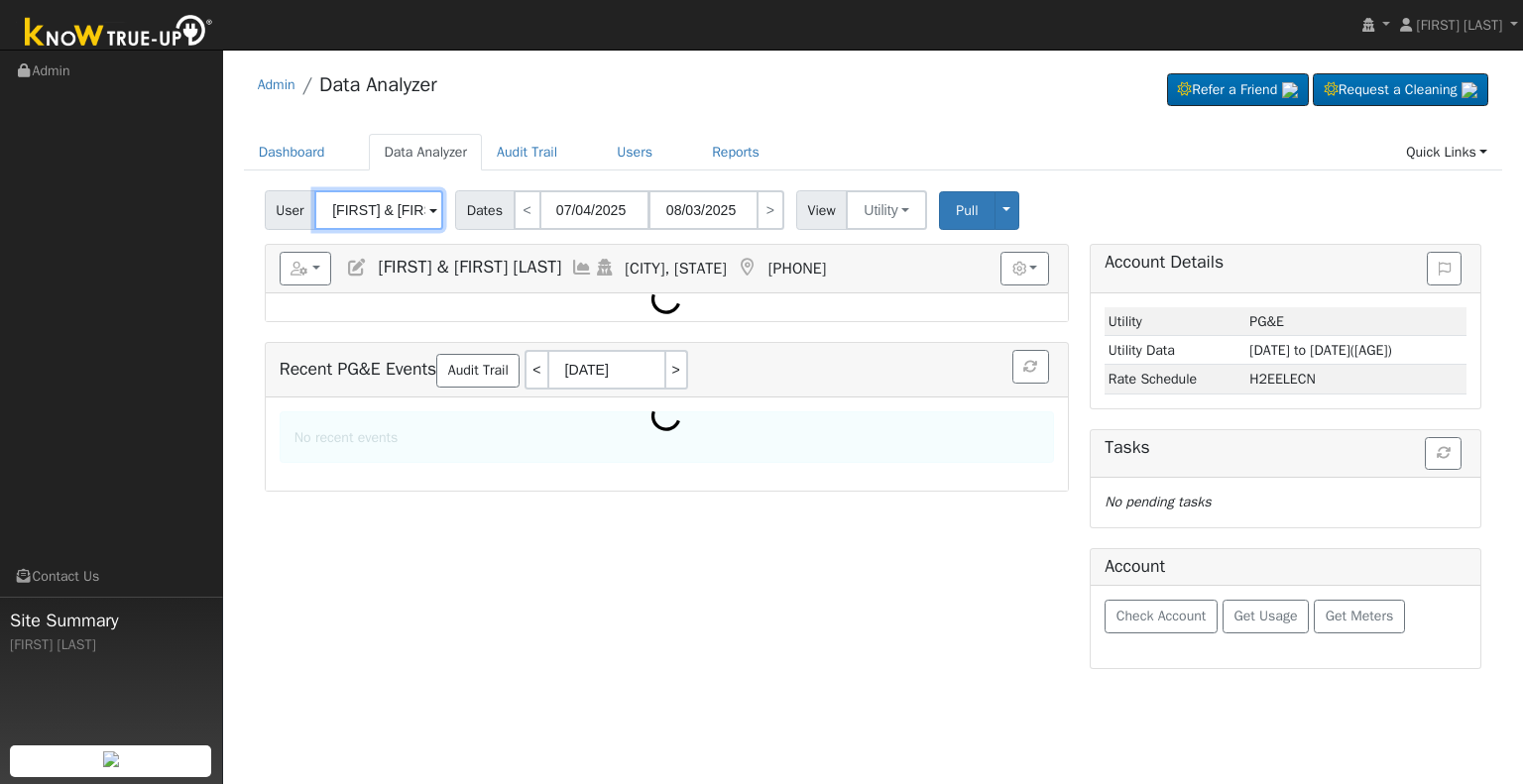 click on "[FIRST] & [FIRST] [LAST]" at bounding box center (379, 210) 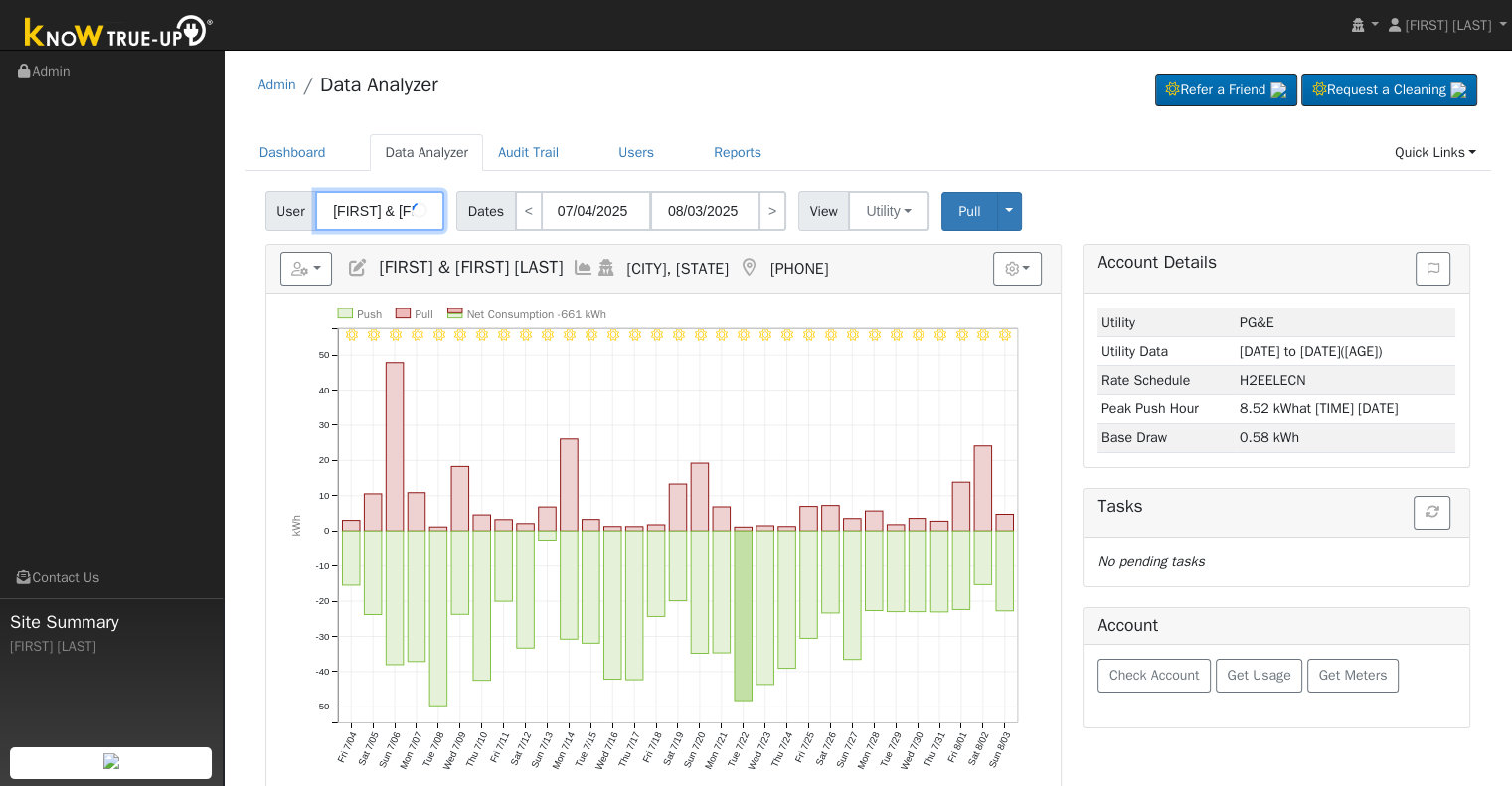 click on "[FIRST] & [FIRST] [LAST]" at bounding box center (380, 211) 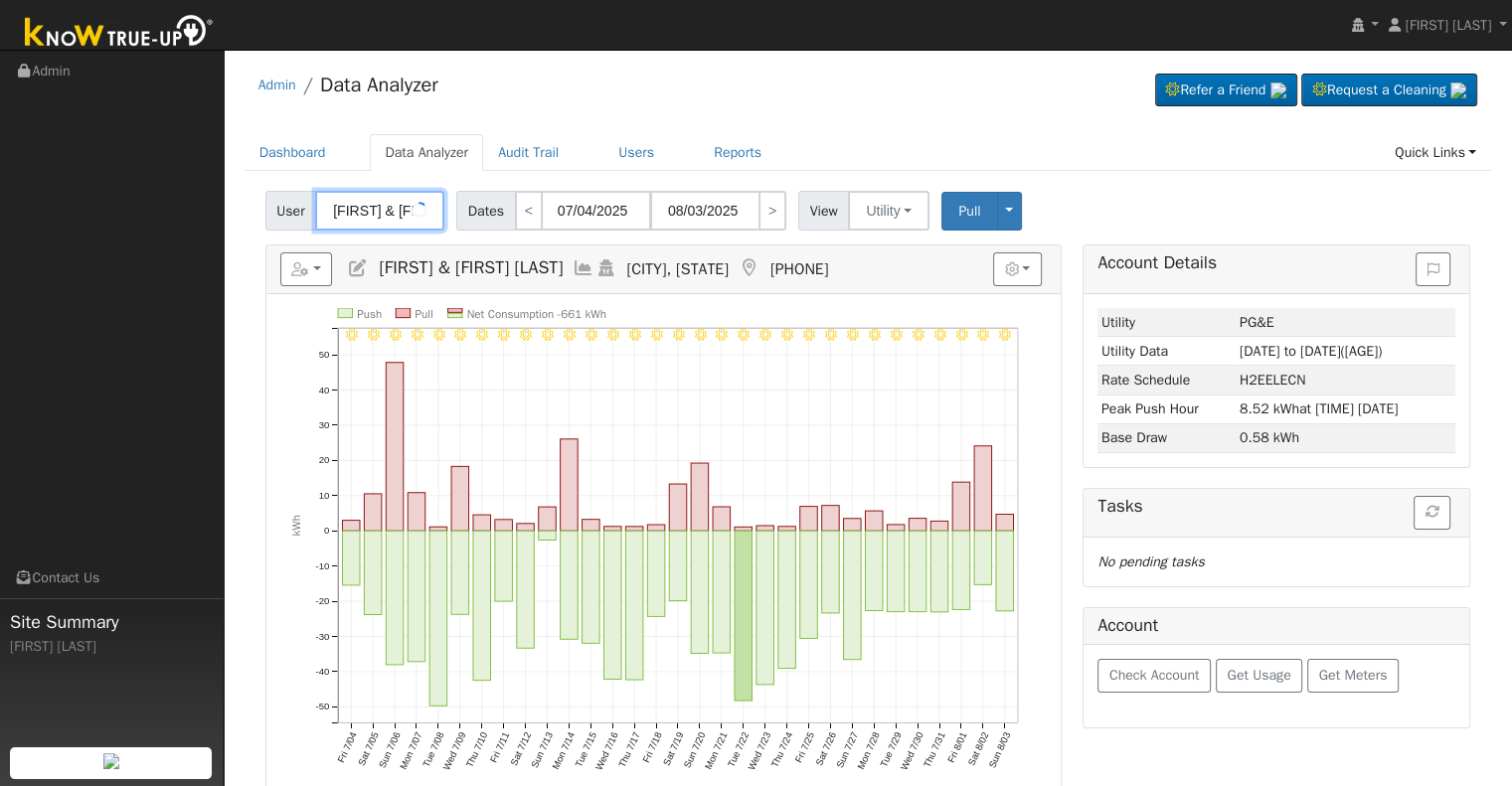 click on "[FIRST] & [FIRST] [LAST]" at bounding box center [380, 211] 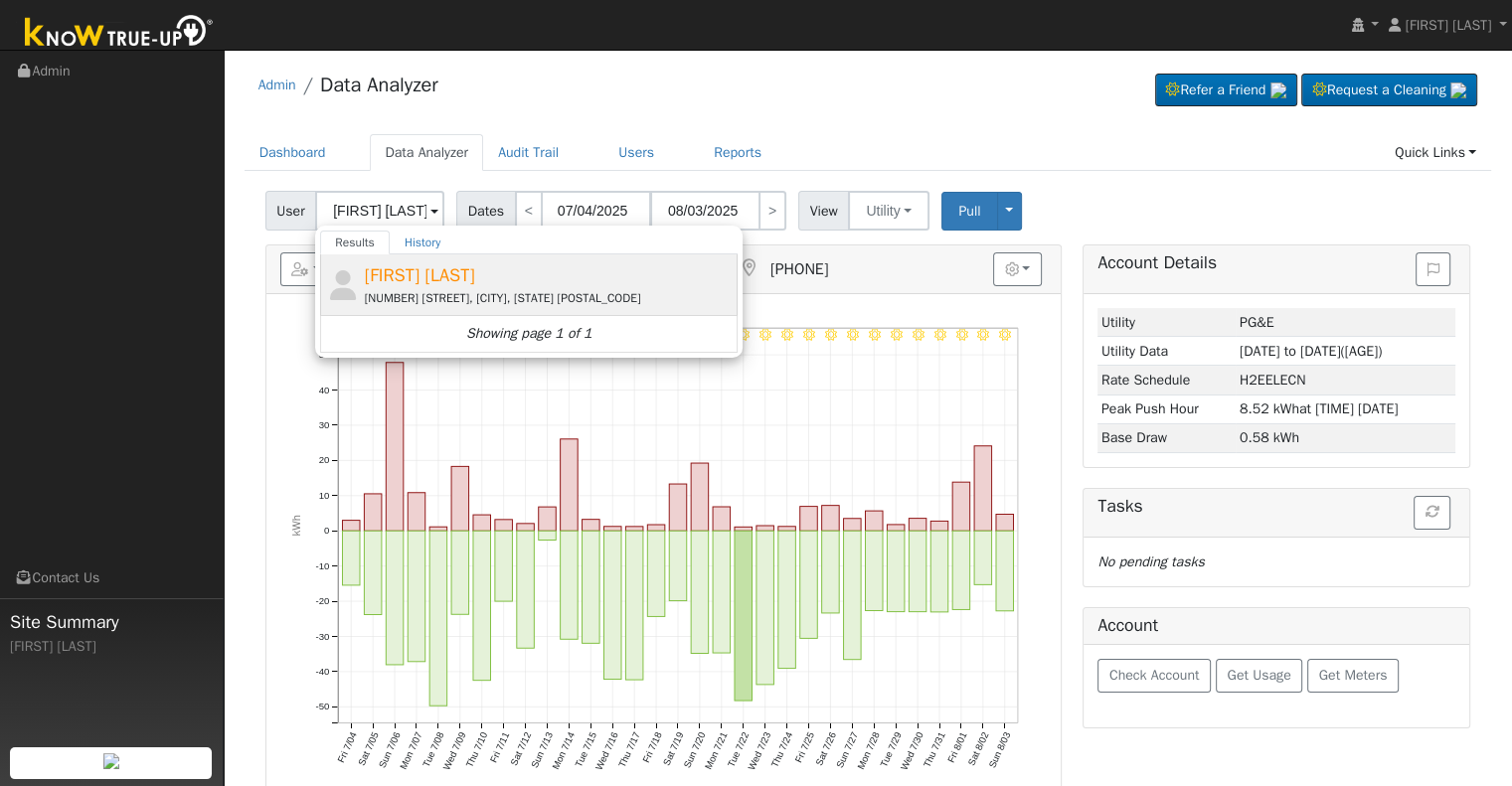 click on "[FIRST] [LAST] [NUMBER] [STREET], [CITY], [STATE] [POSTAL_CODE]" at bounding box center [549, 284] 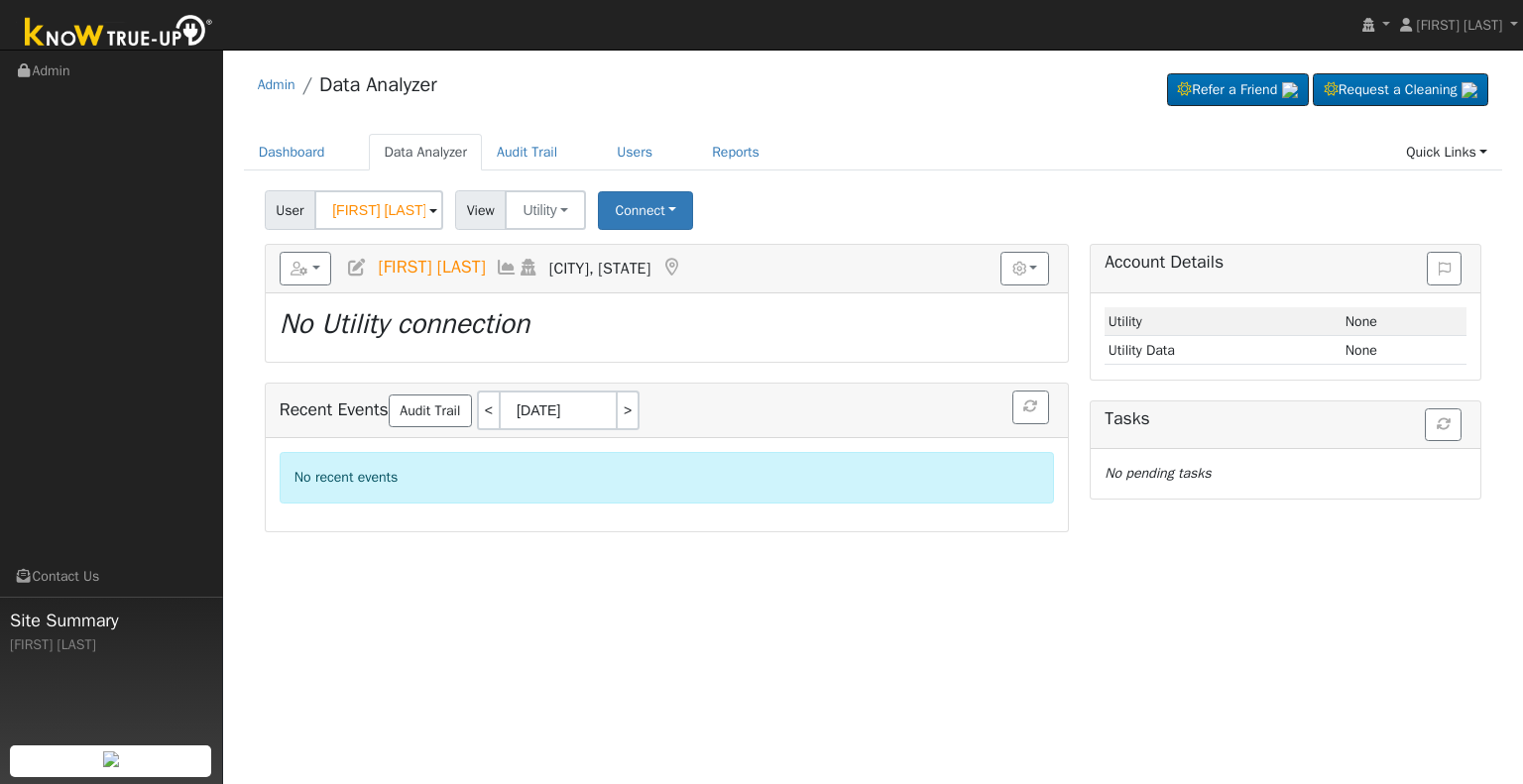 click at bounding box center [357, 268] 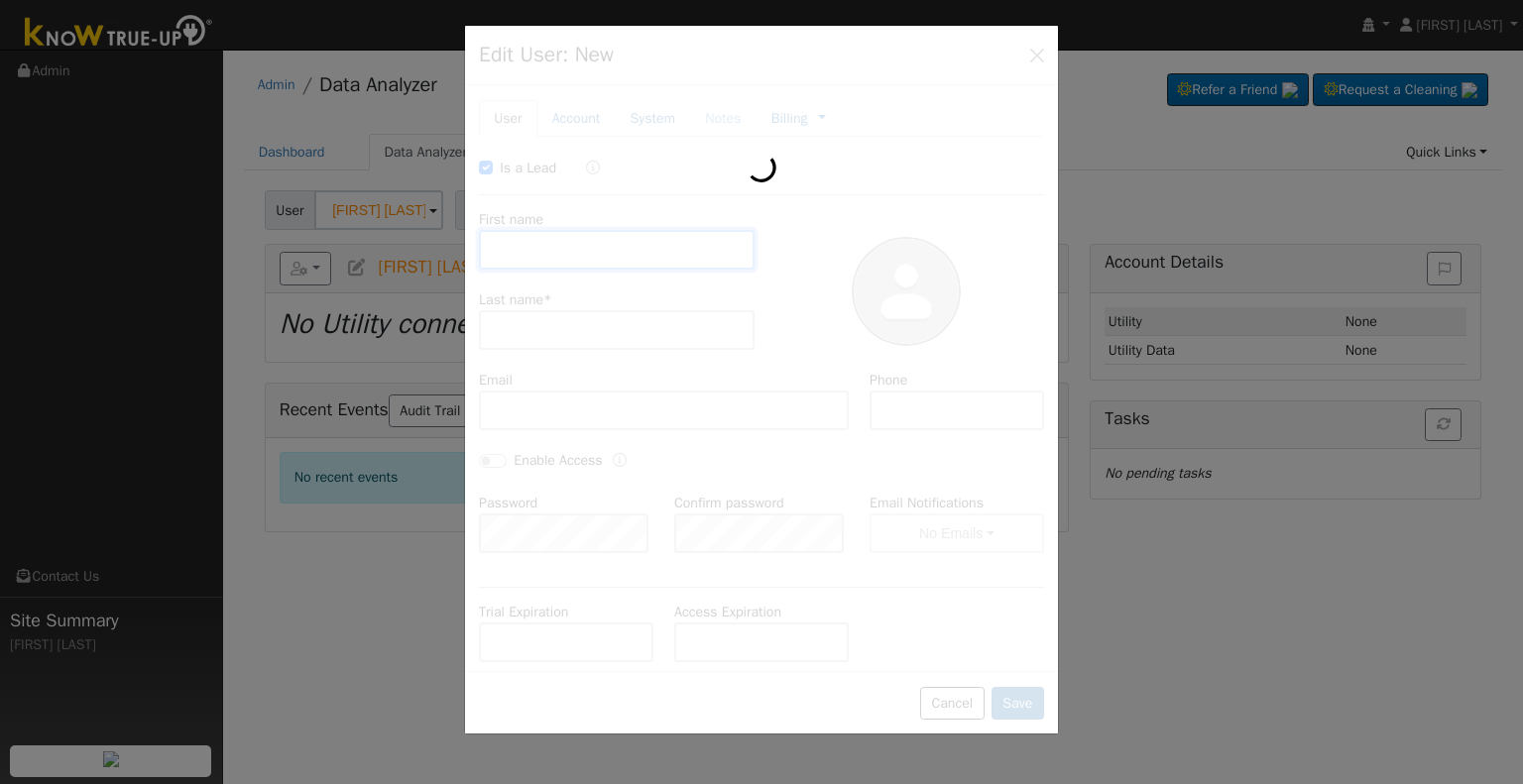 checkbox on "true" 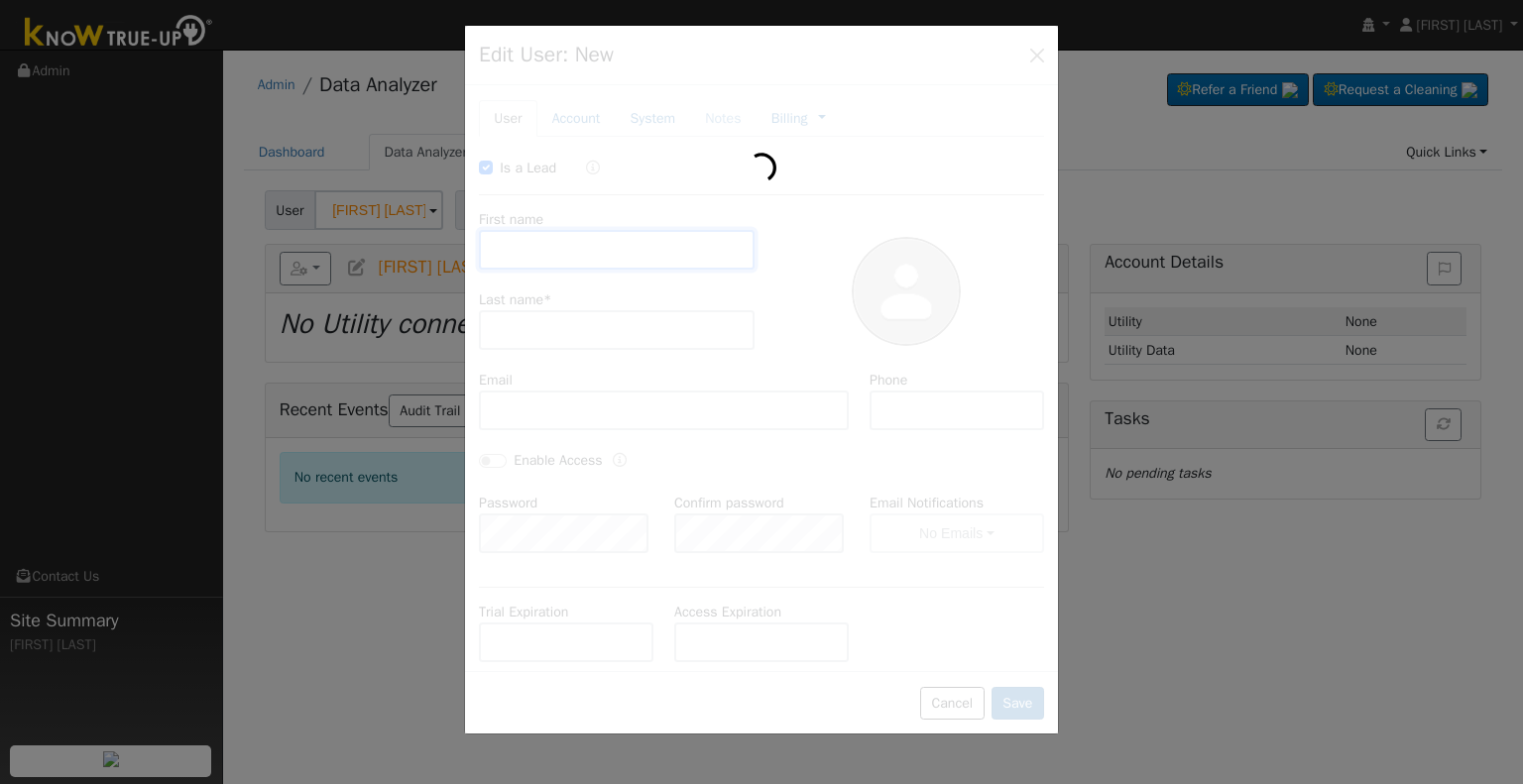 type on "[FIRST]" 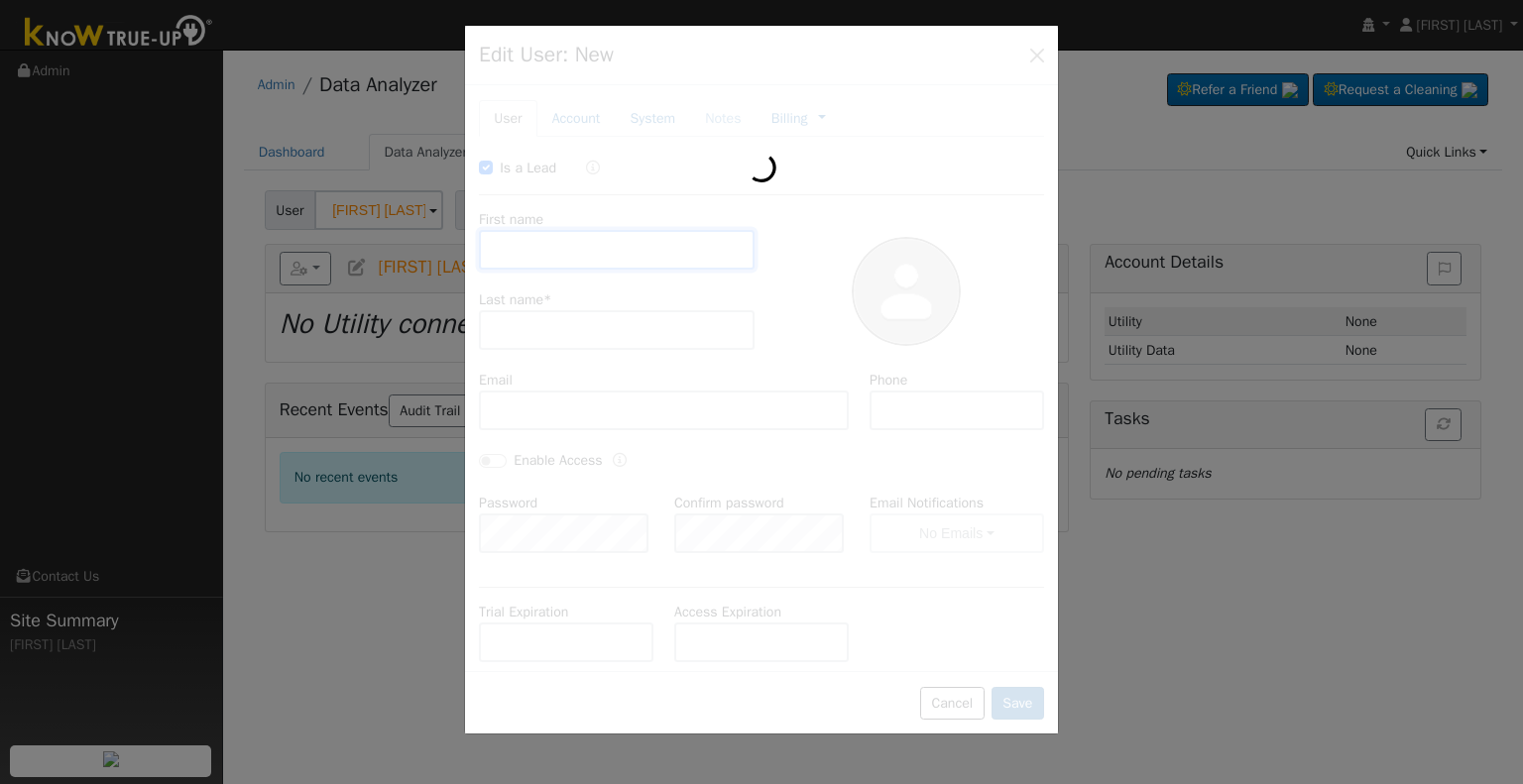 type on "[LAST]" 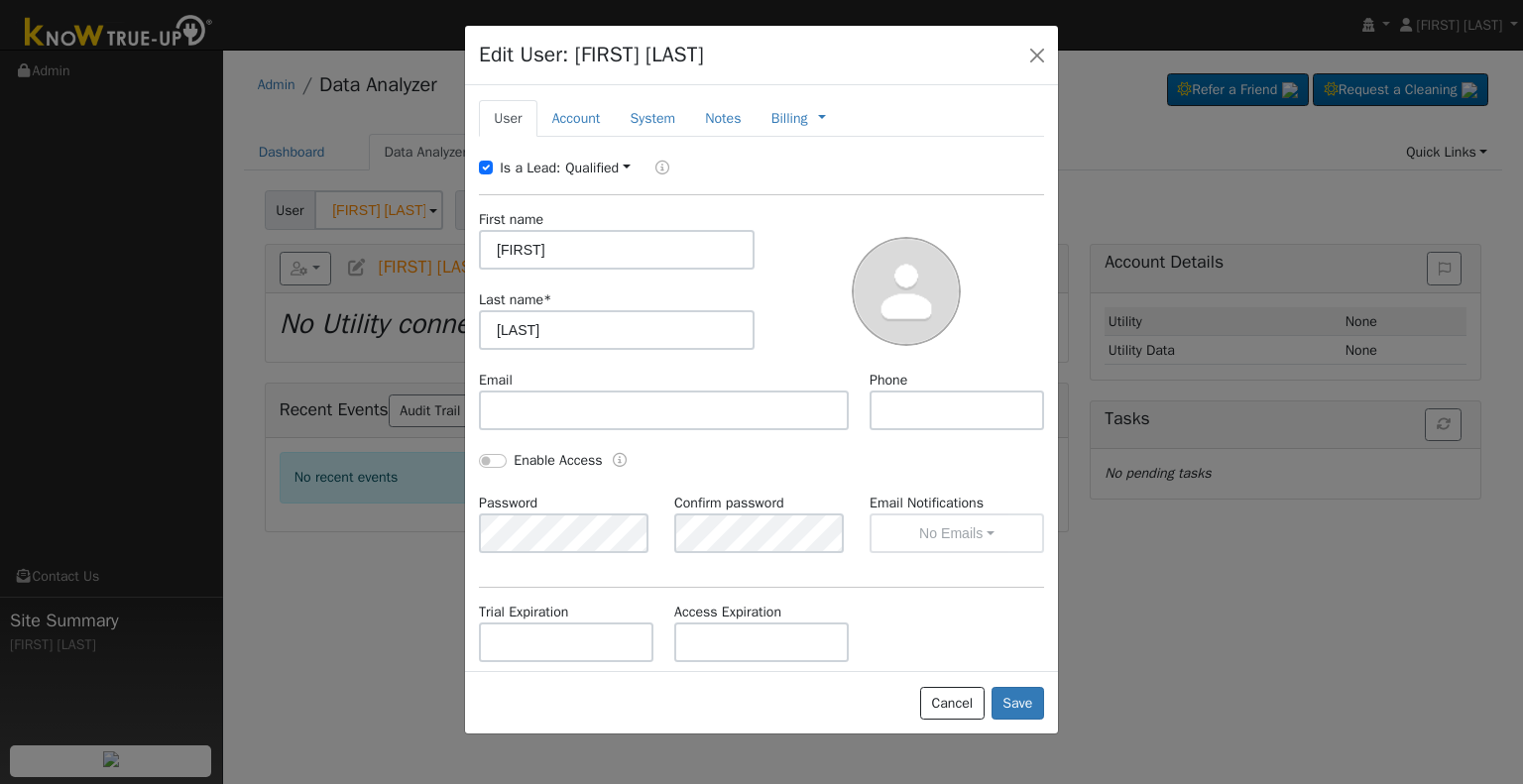 click on "Is a Lead:" at bounding box center (522, 168) 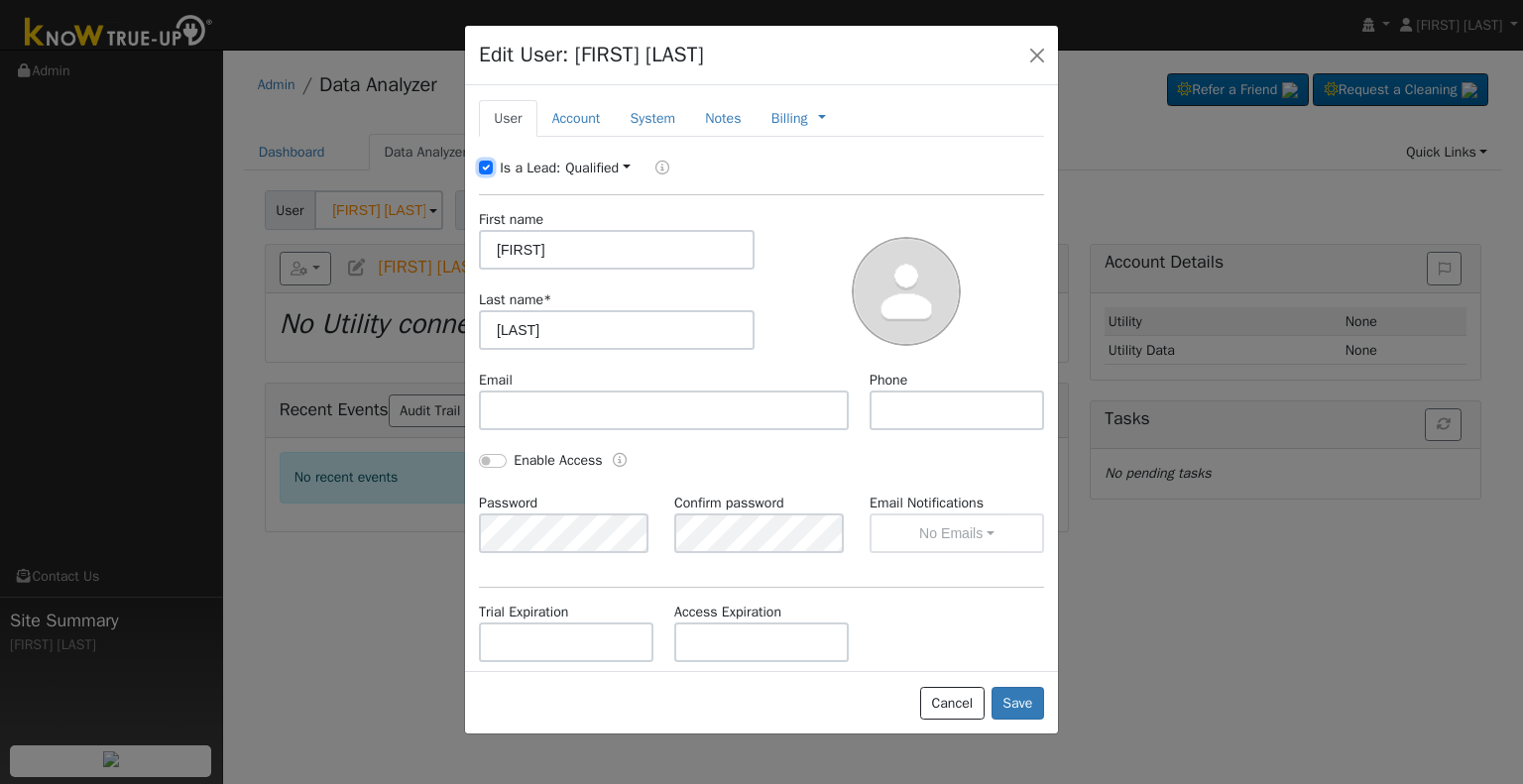 click on "Is a Lead:" at bounding box center (486, 168) 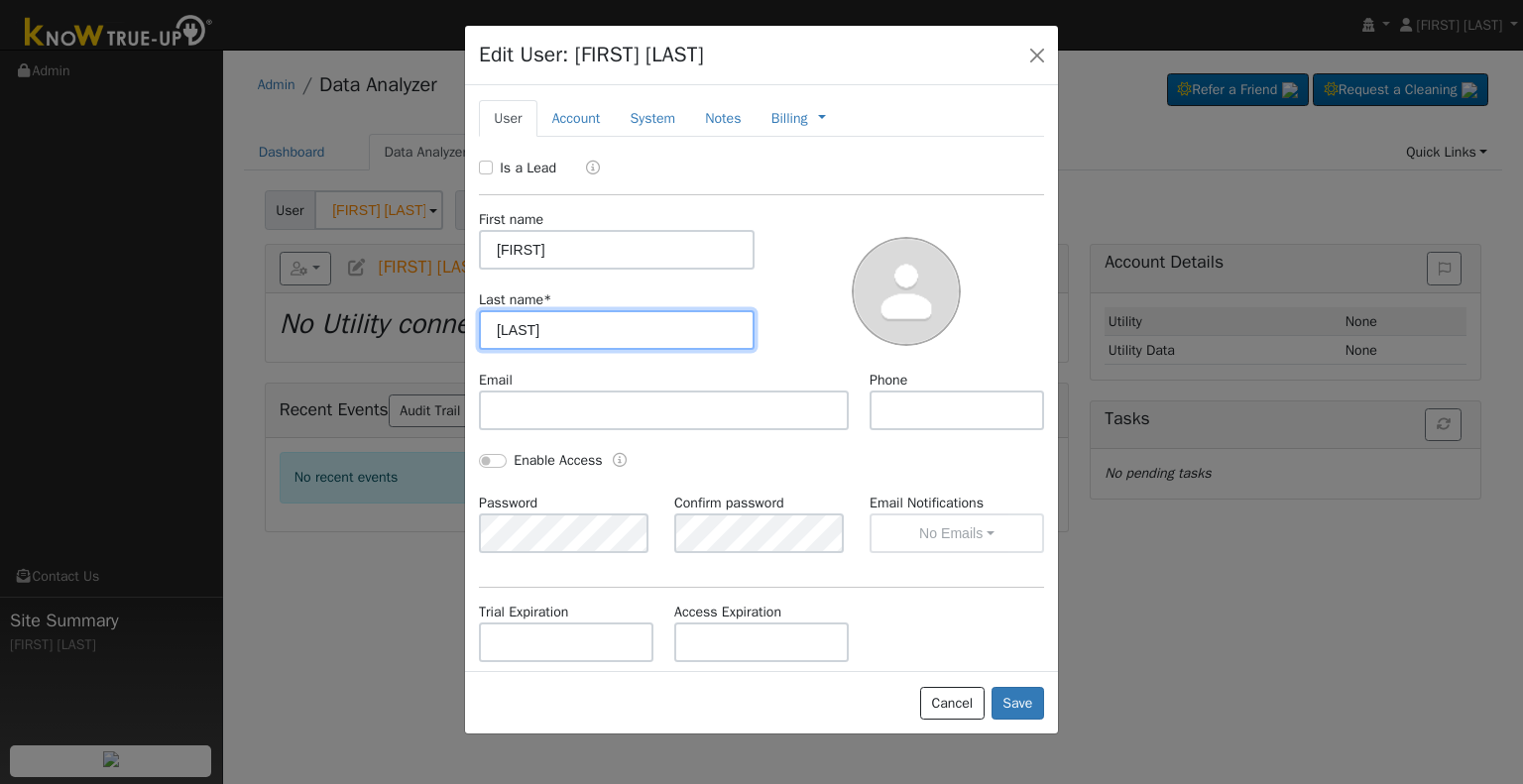 click on "[LAST]" at bounding box center [617, 330] 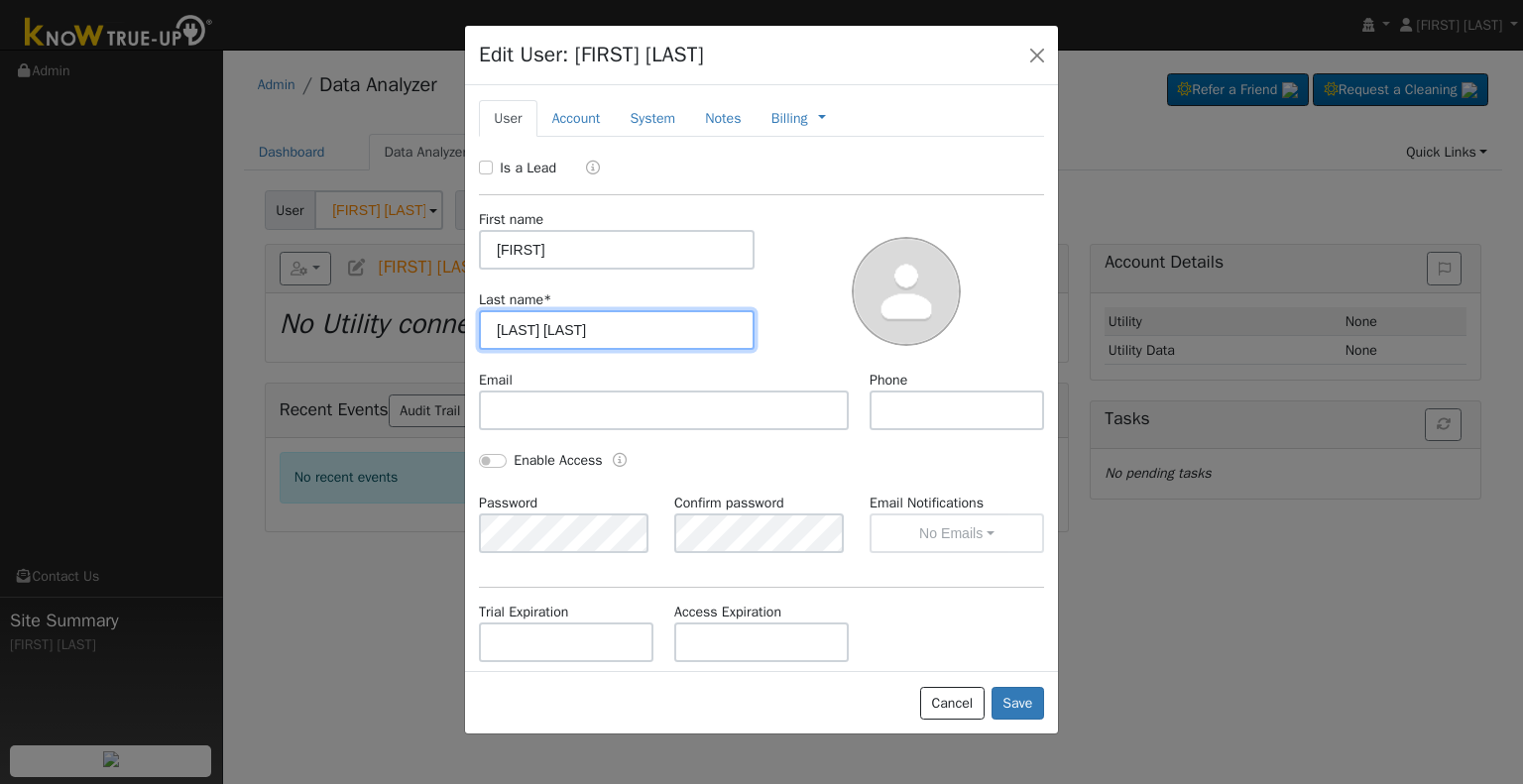 drag, startPoint x: 551, startPoint y: 324, endPoint x: 606, endPoint y: 424, distance: 114.12712 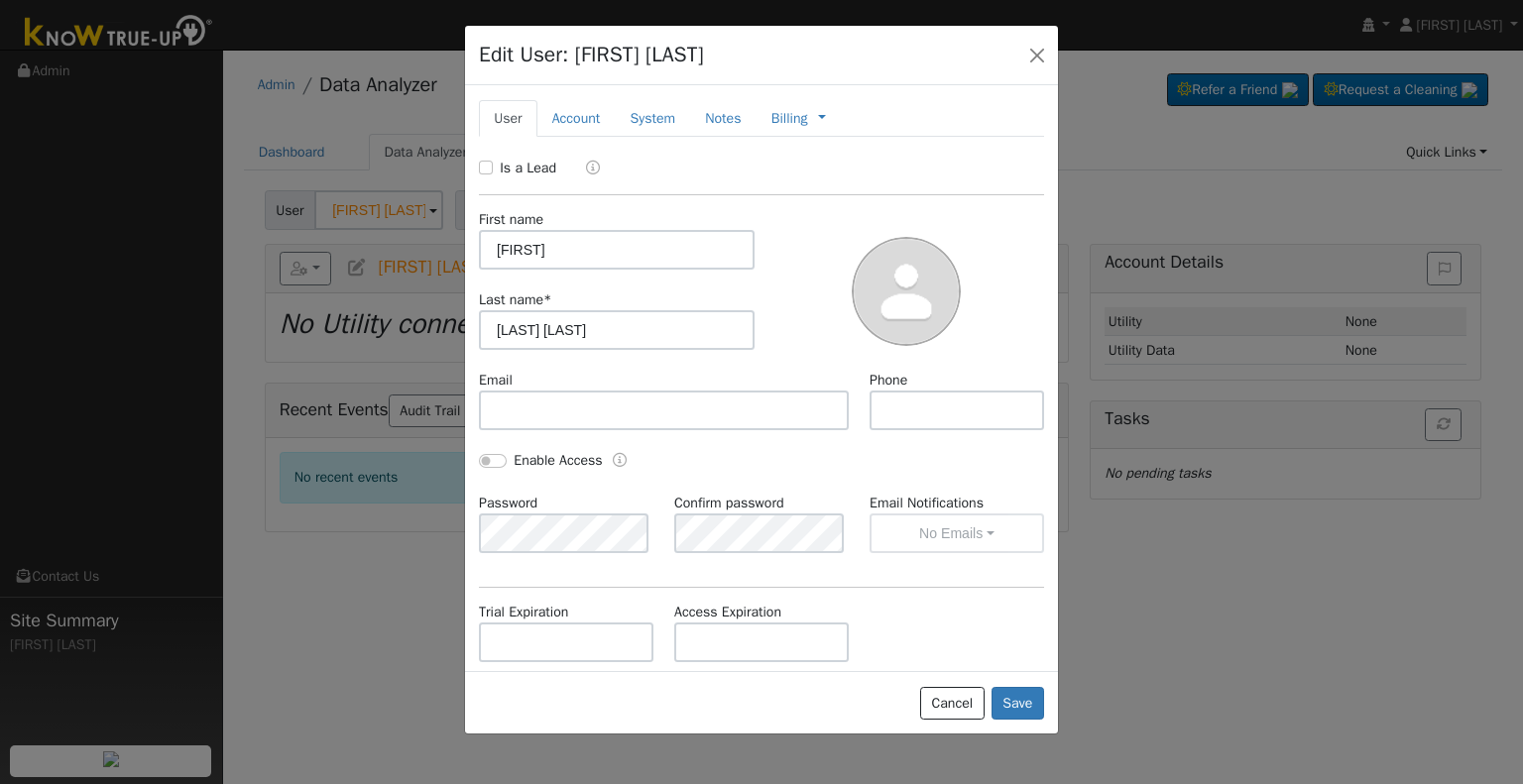 click on "Email Phone" at bounding box center (762, 409) 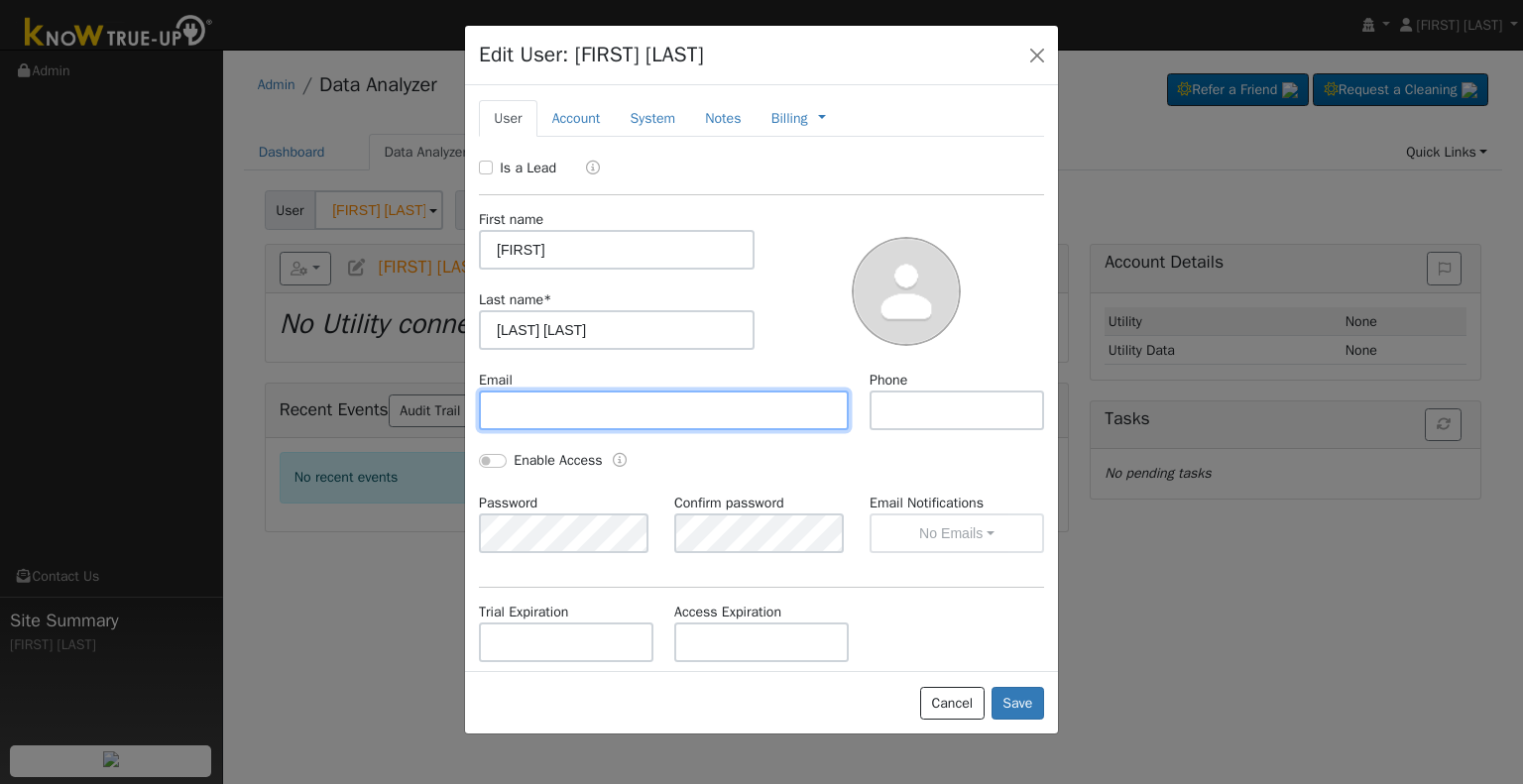 click at bounding box center (663, 410) 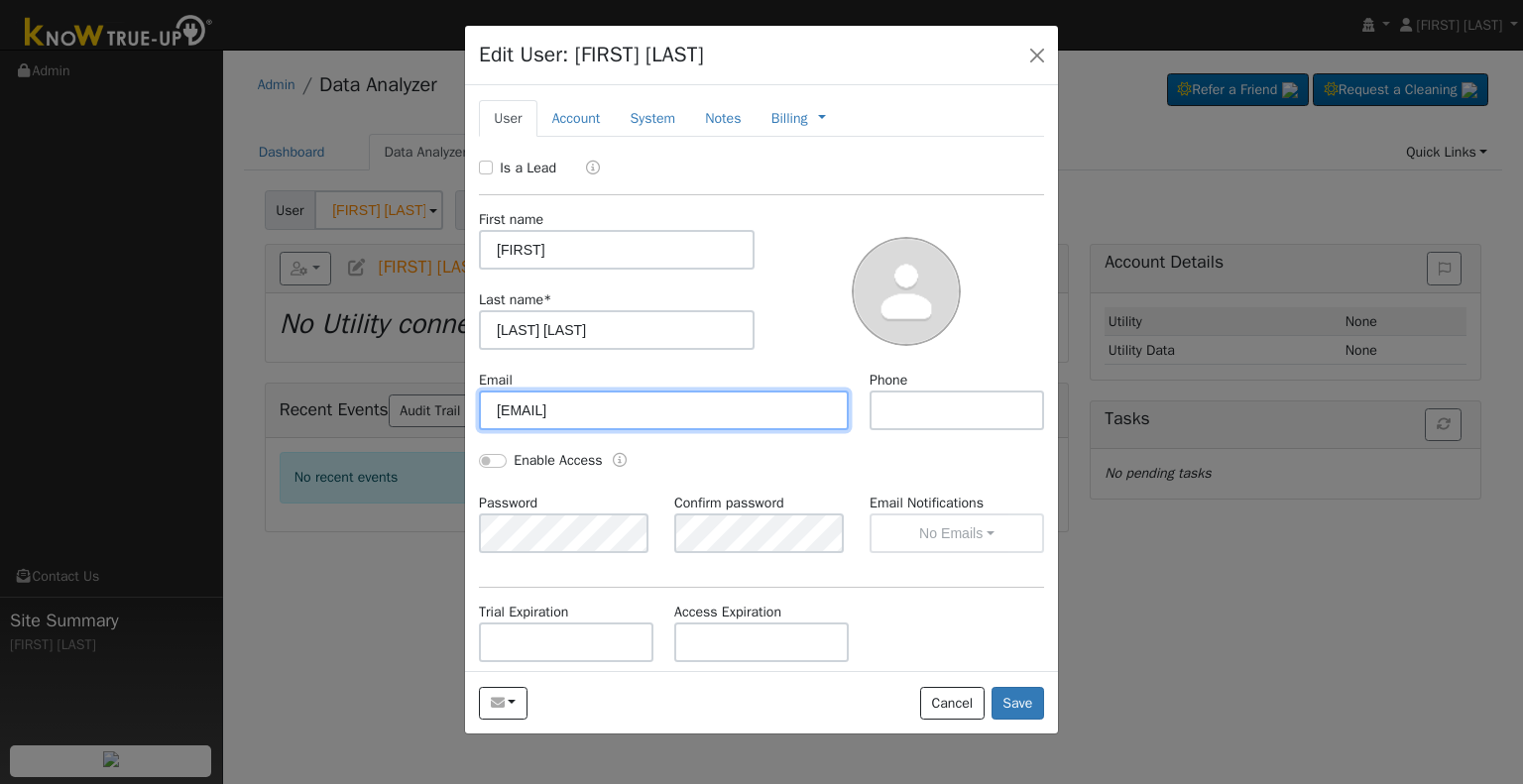 type on "[EMAIL]" 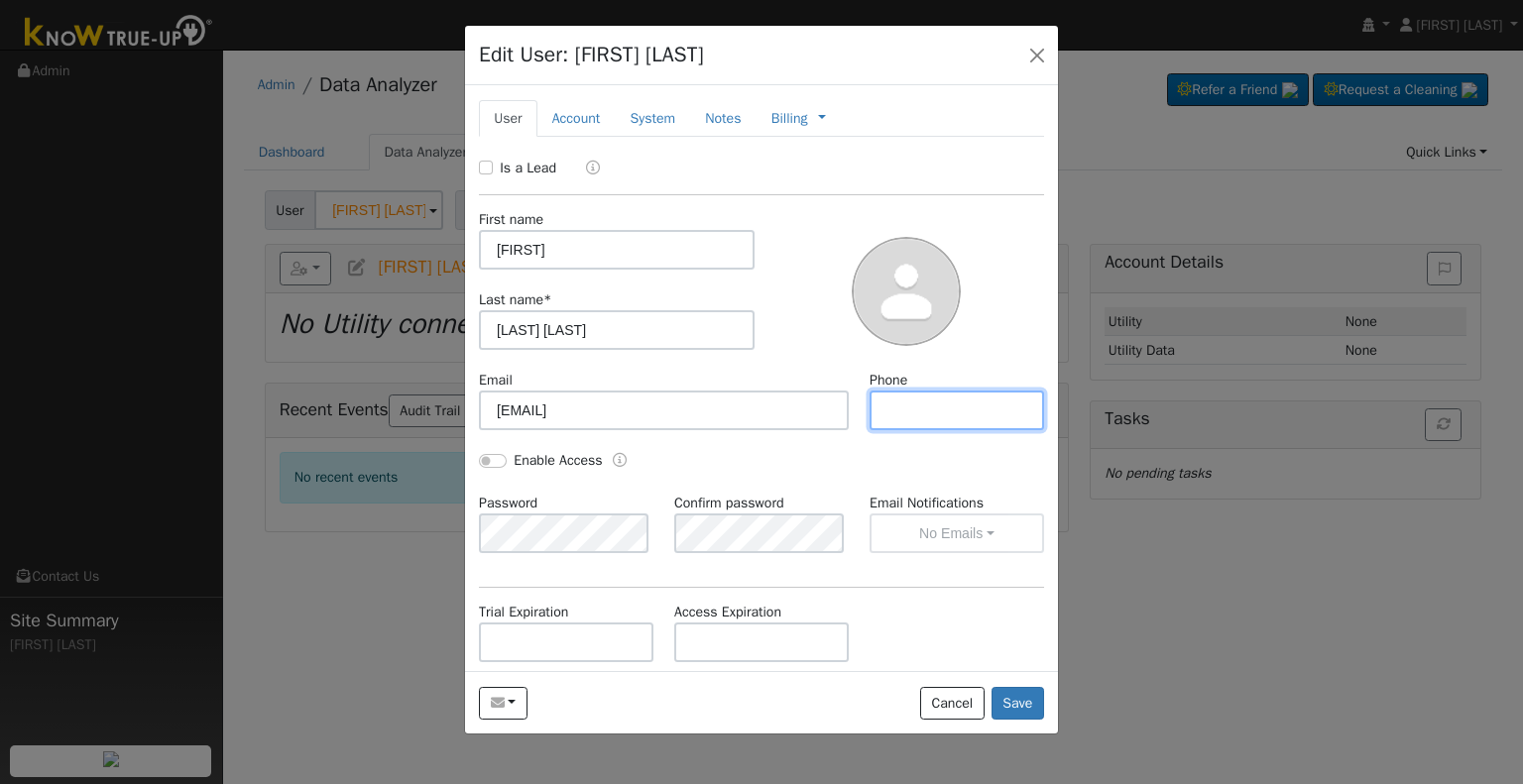 click at bounding box center (957, 410) 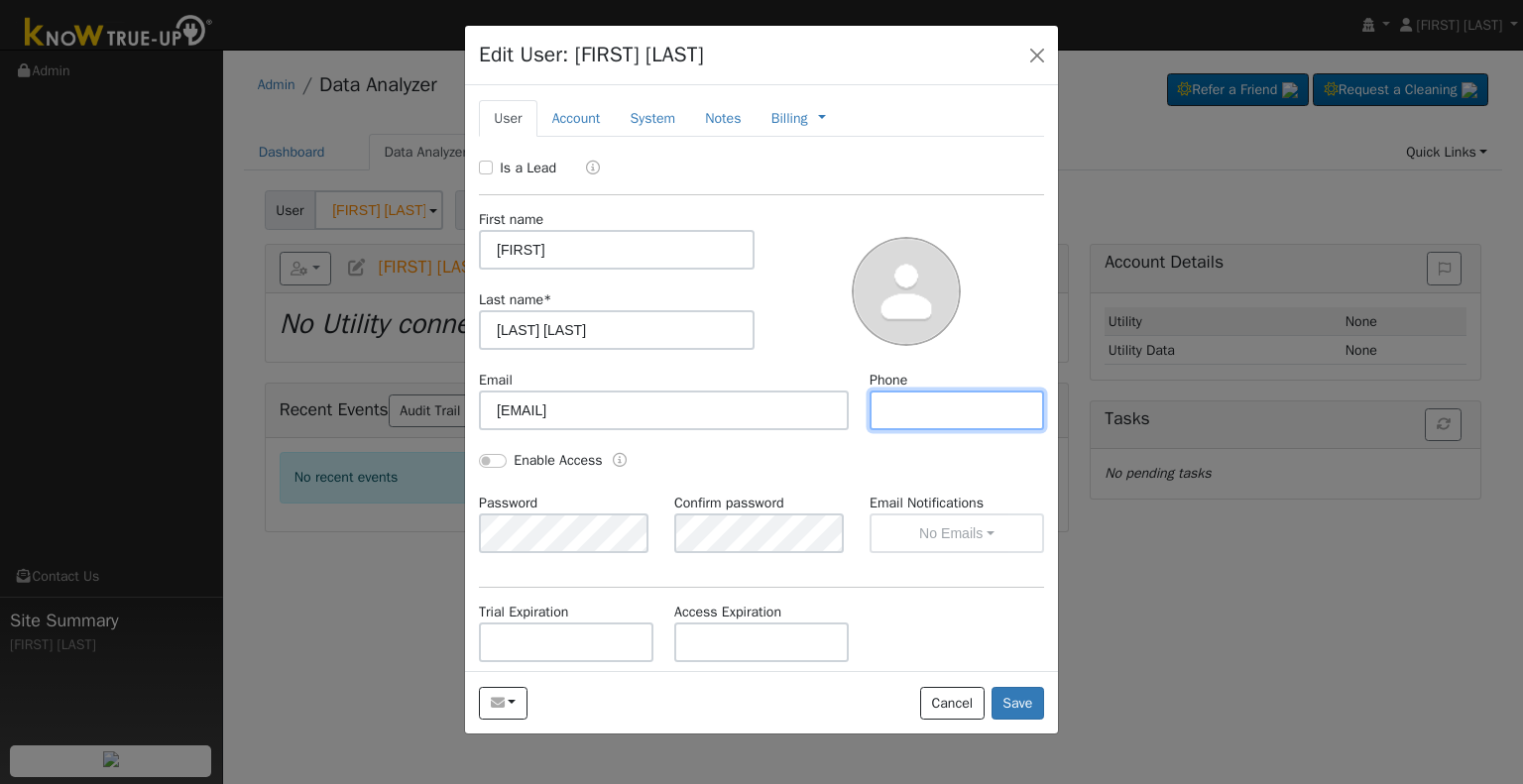 click at bounding box center [957, 410] 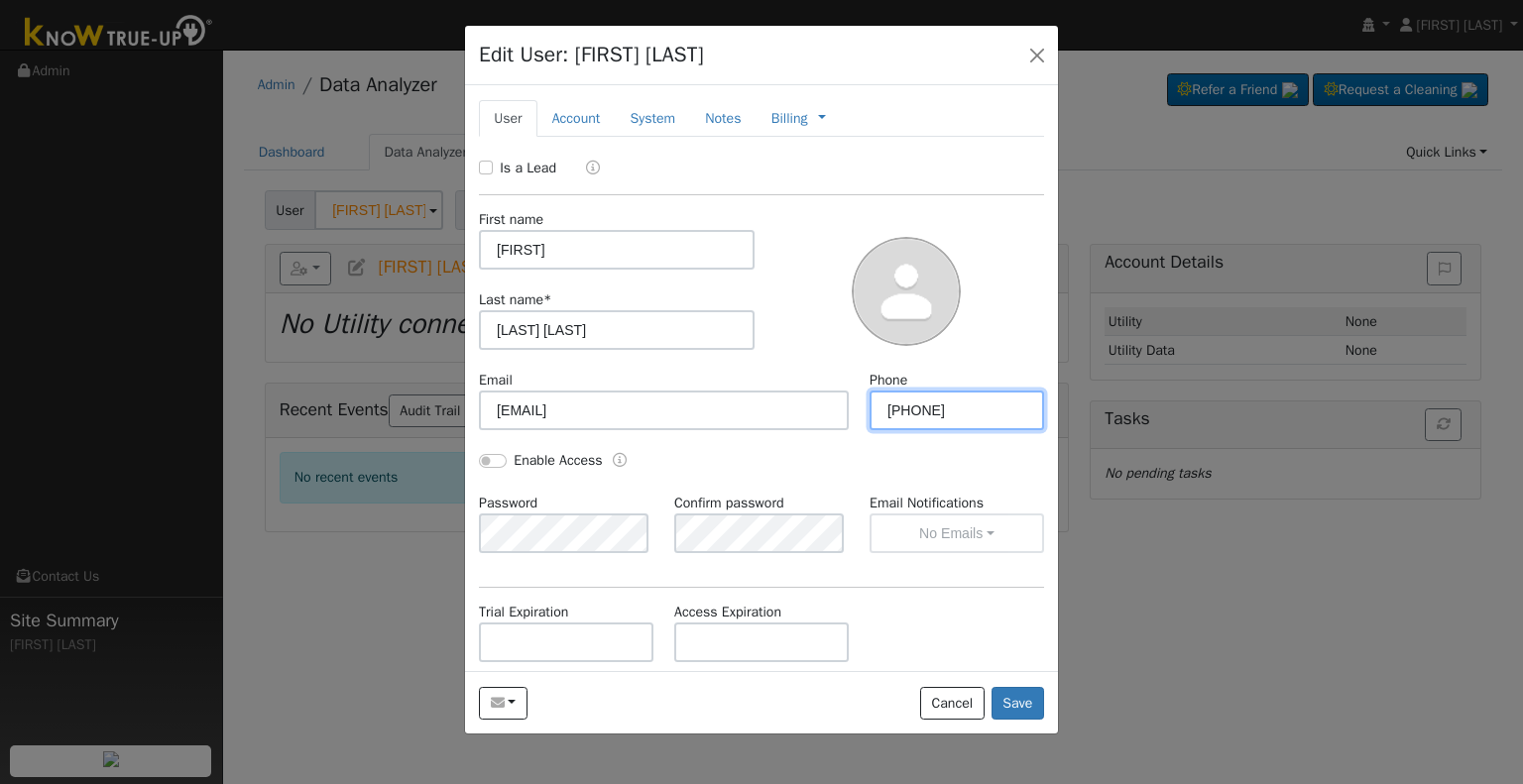 type on "[PHONE]" 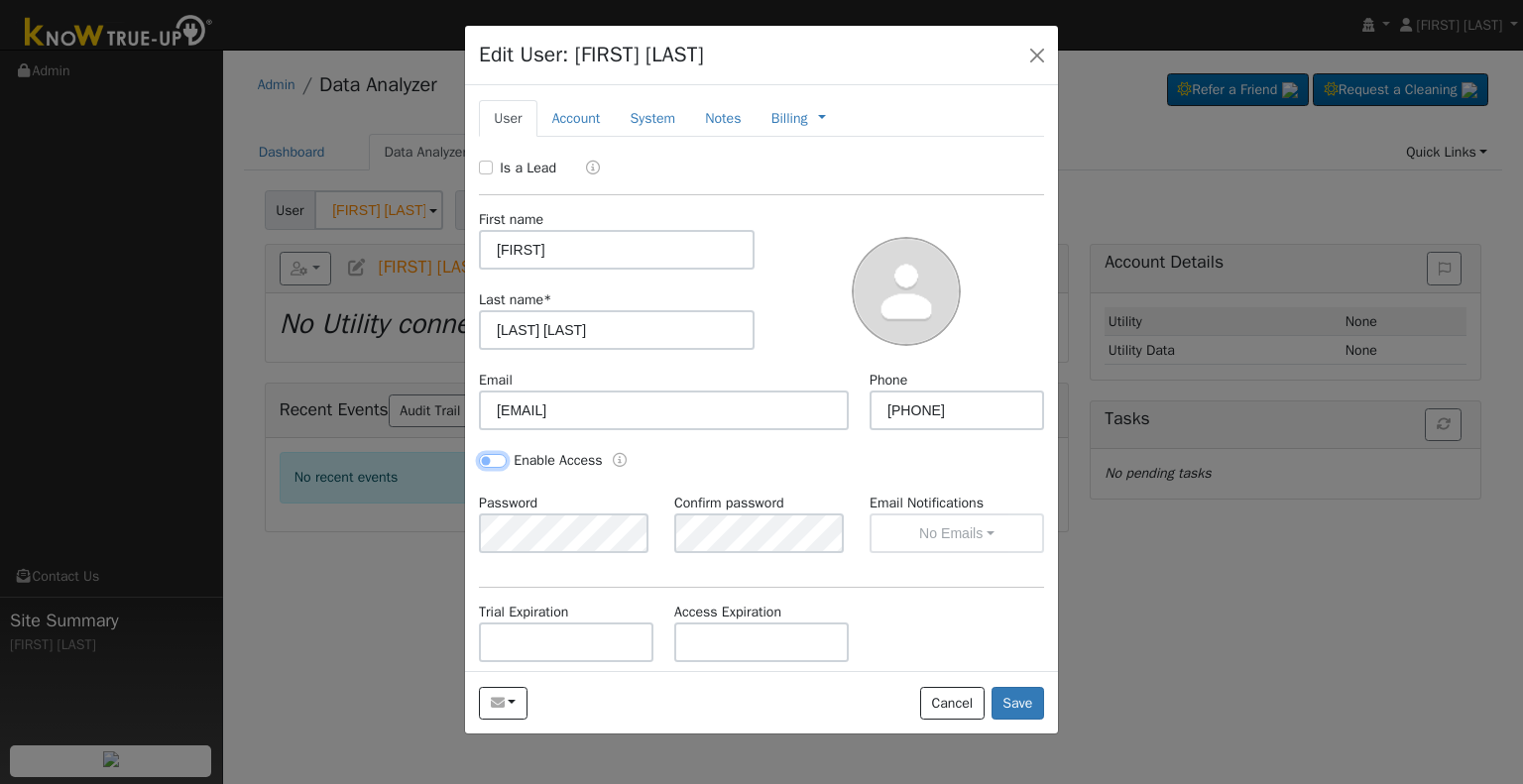 click on "Enable Access" at bounding box center (493, 461) 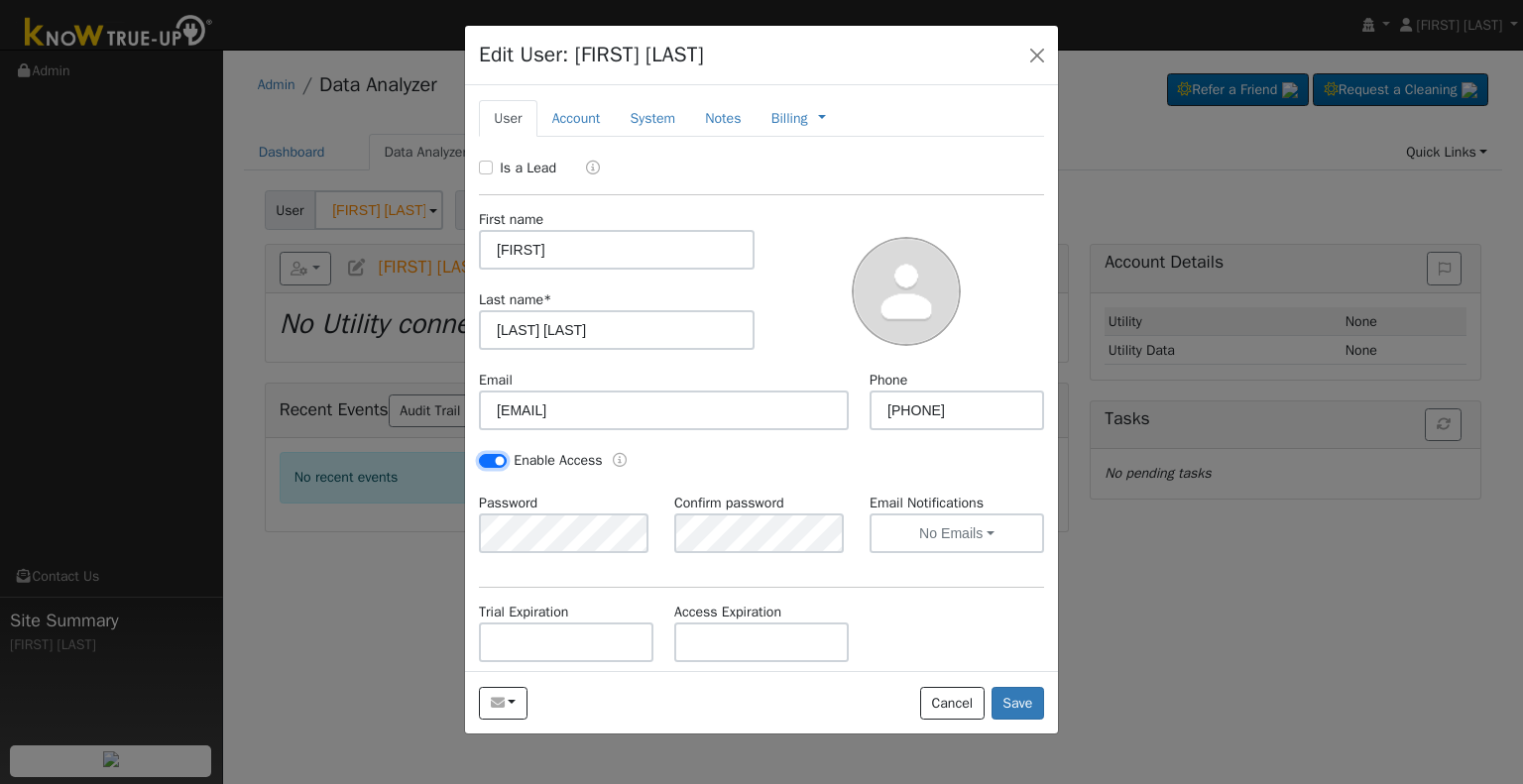 click on "Enable Access" at bounding box center [493, 461] 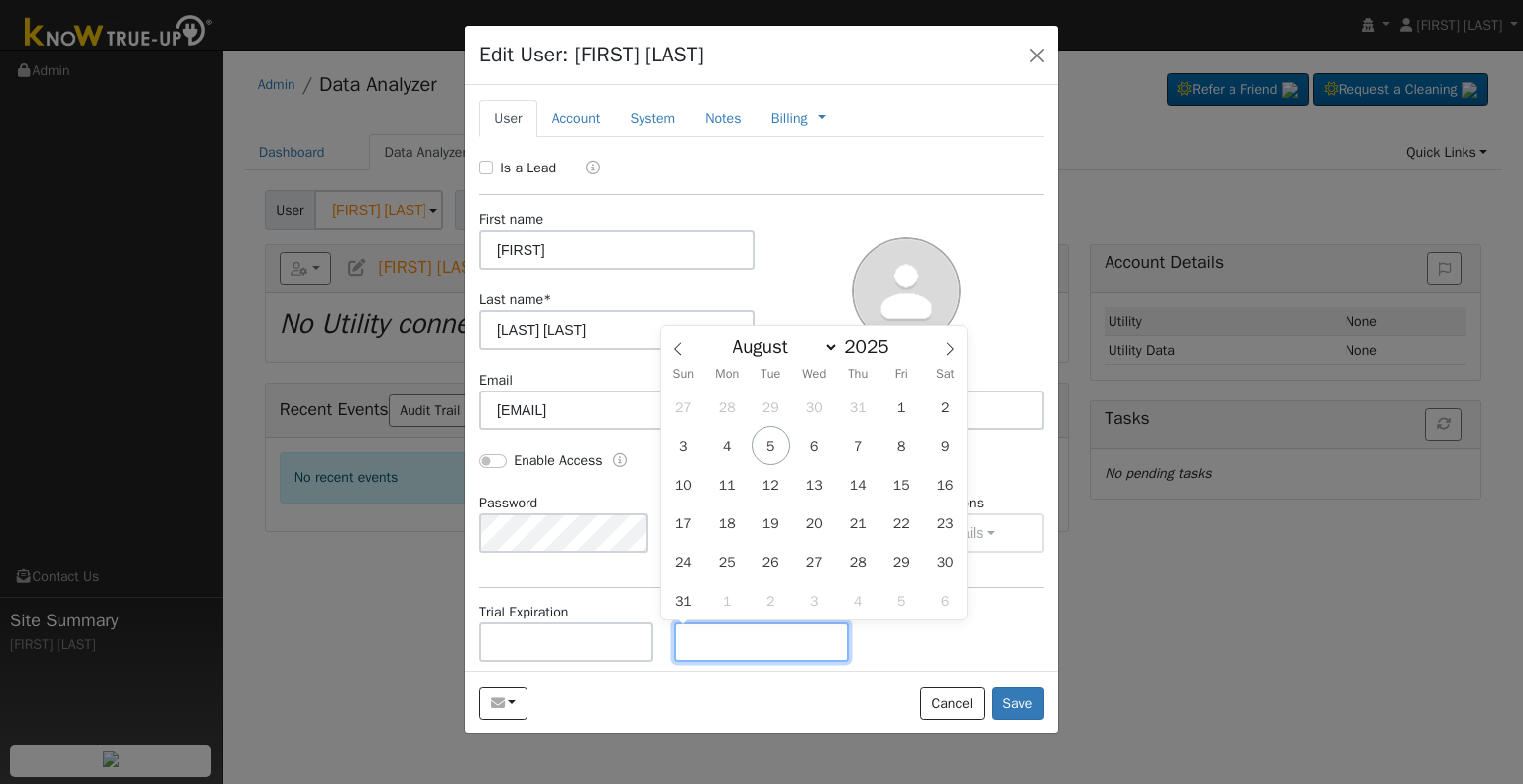 click at bounding box center [762, 642] 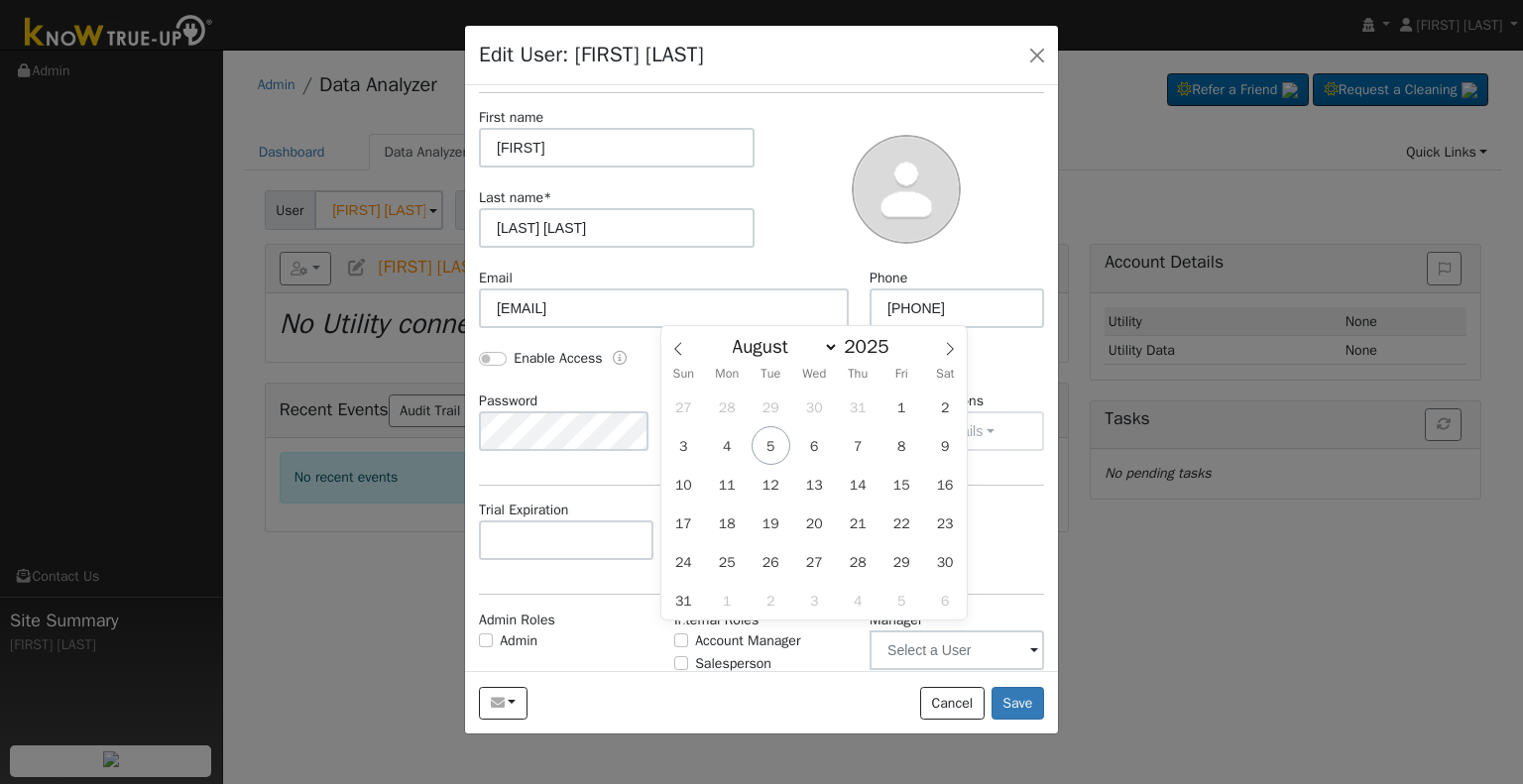 scroll, scrollTop: 182, scrollLeft: 0, axis: vertical 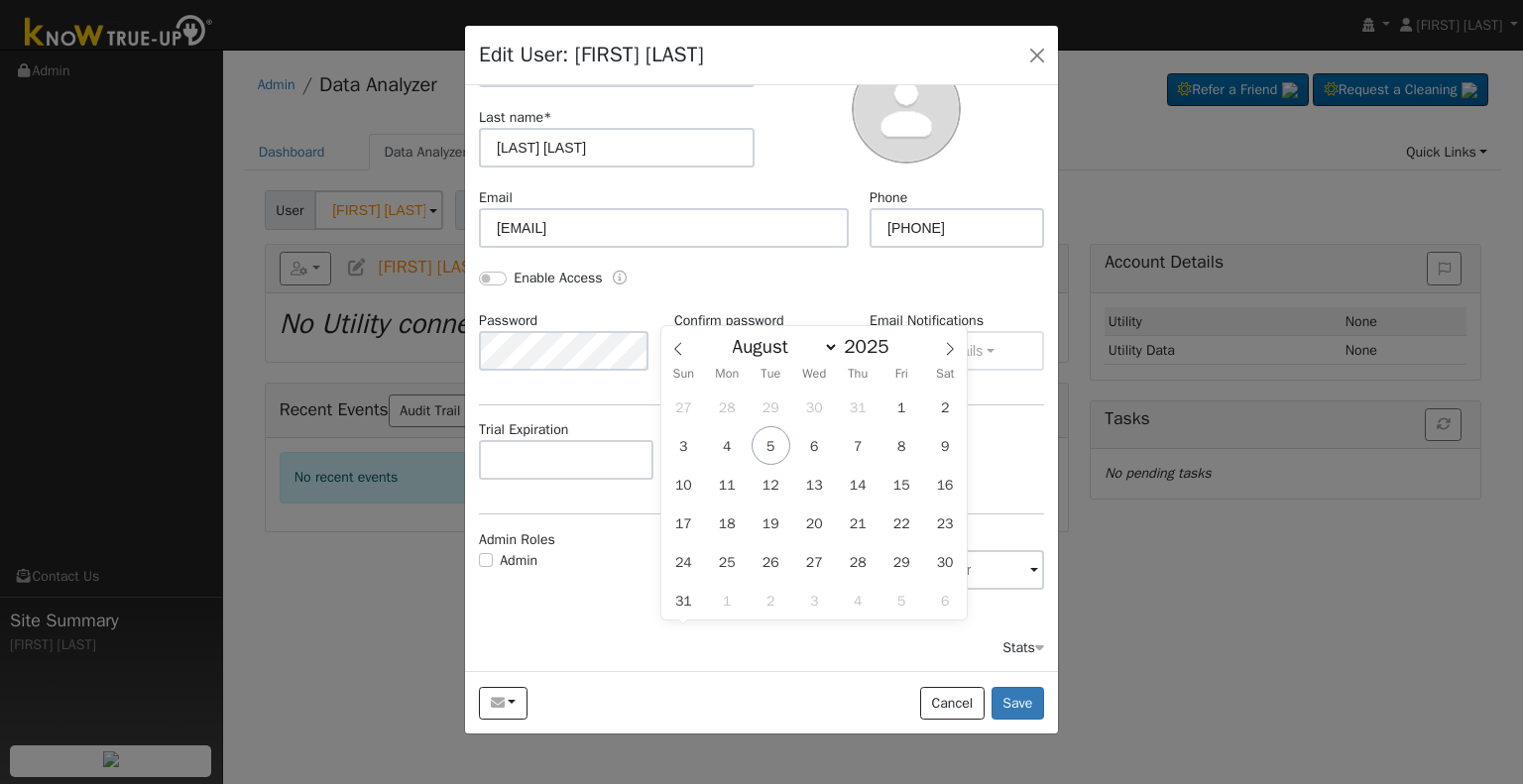 click at bounding box center [906, 107] 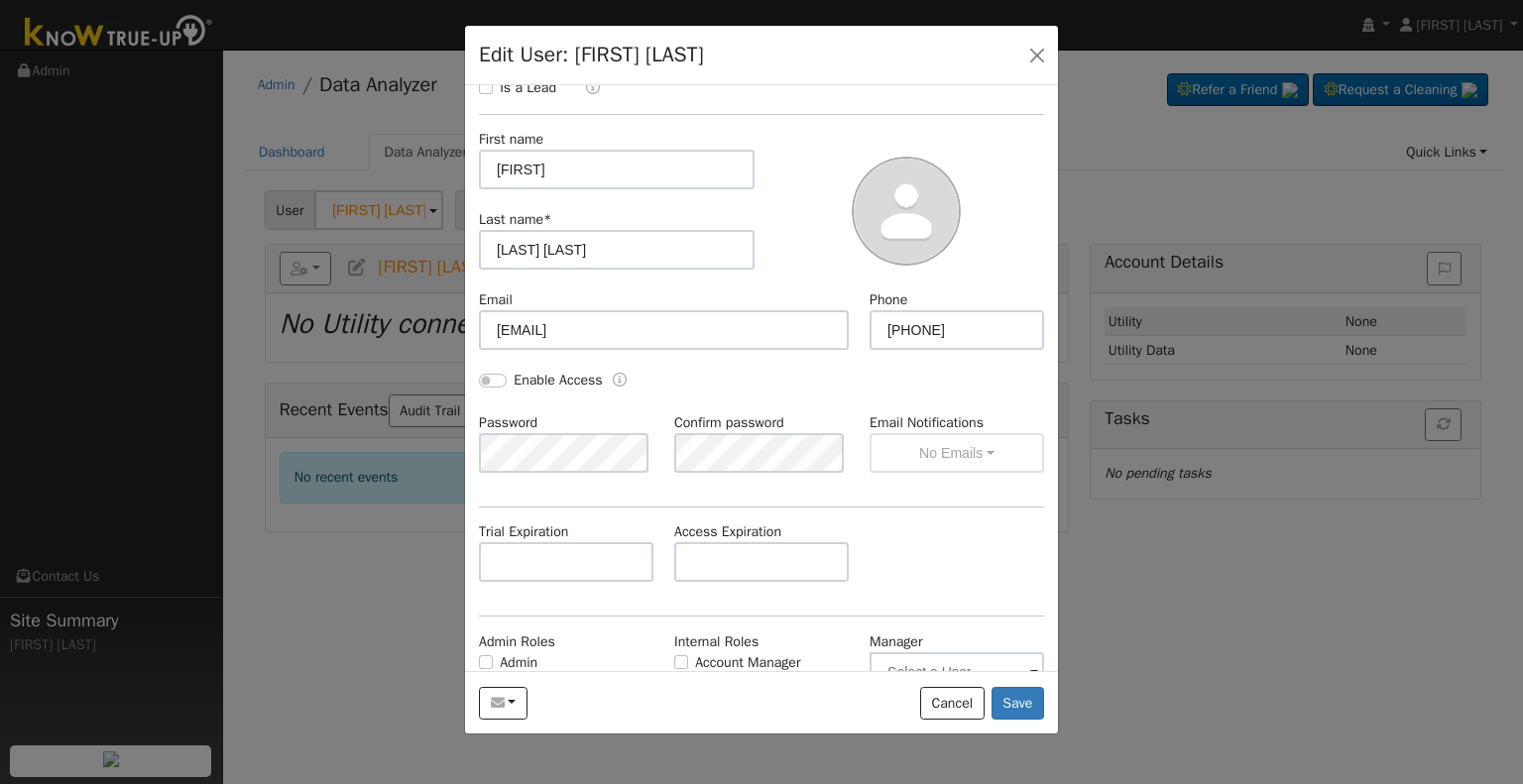 scroll, scrollTop: 0, scrollLeft: 0, axis: both 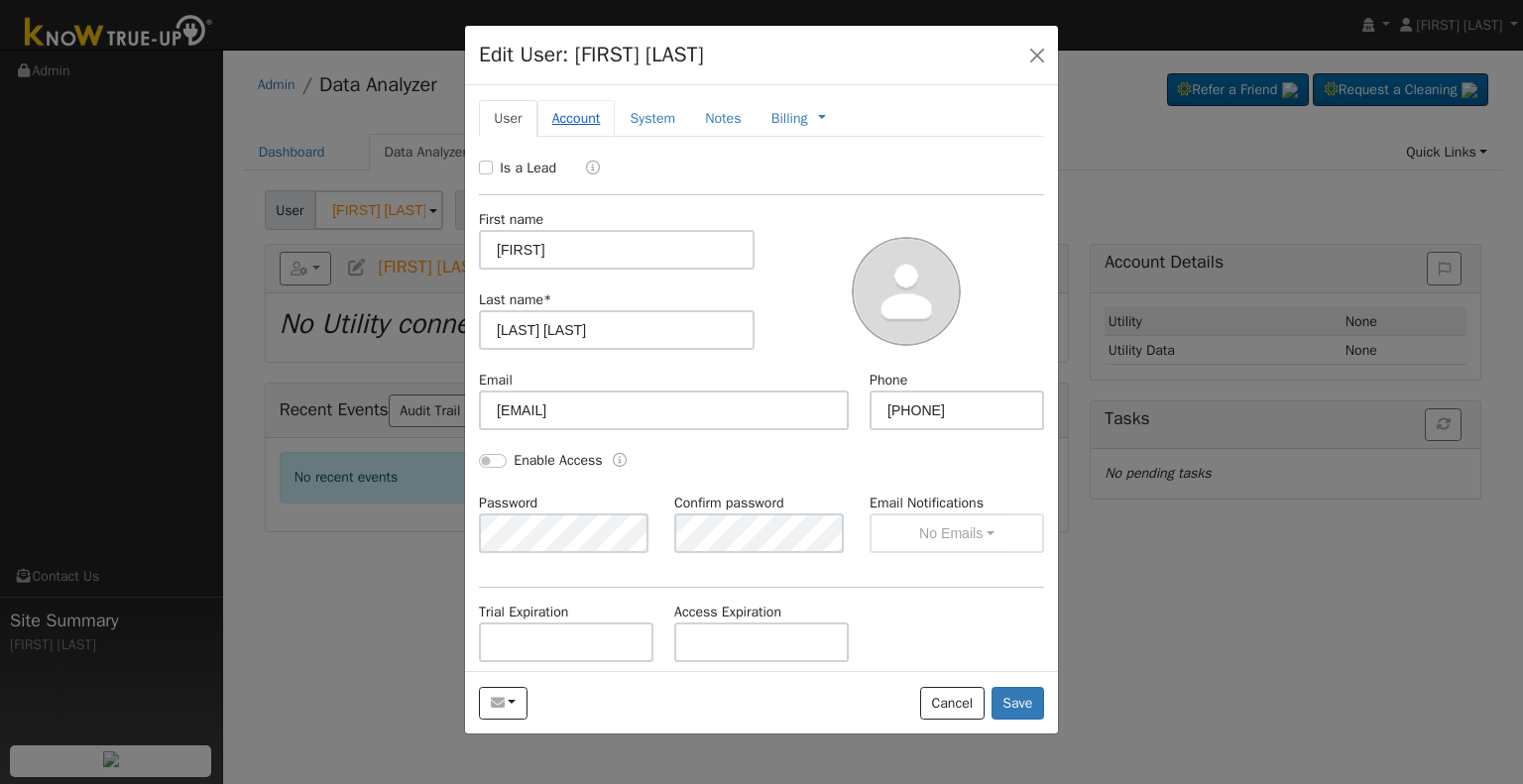 click on "Account" at bounding box center (576, 118) 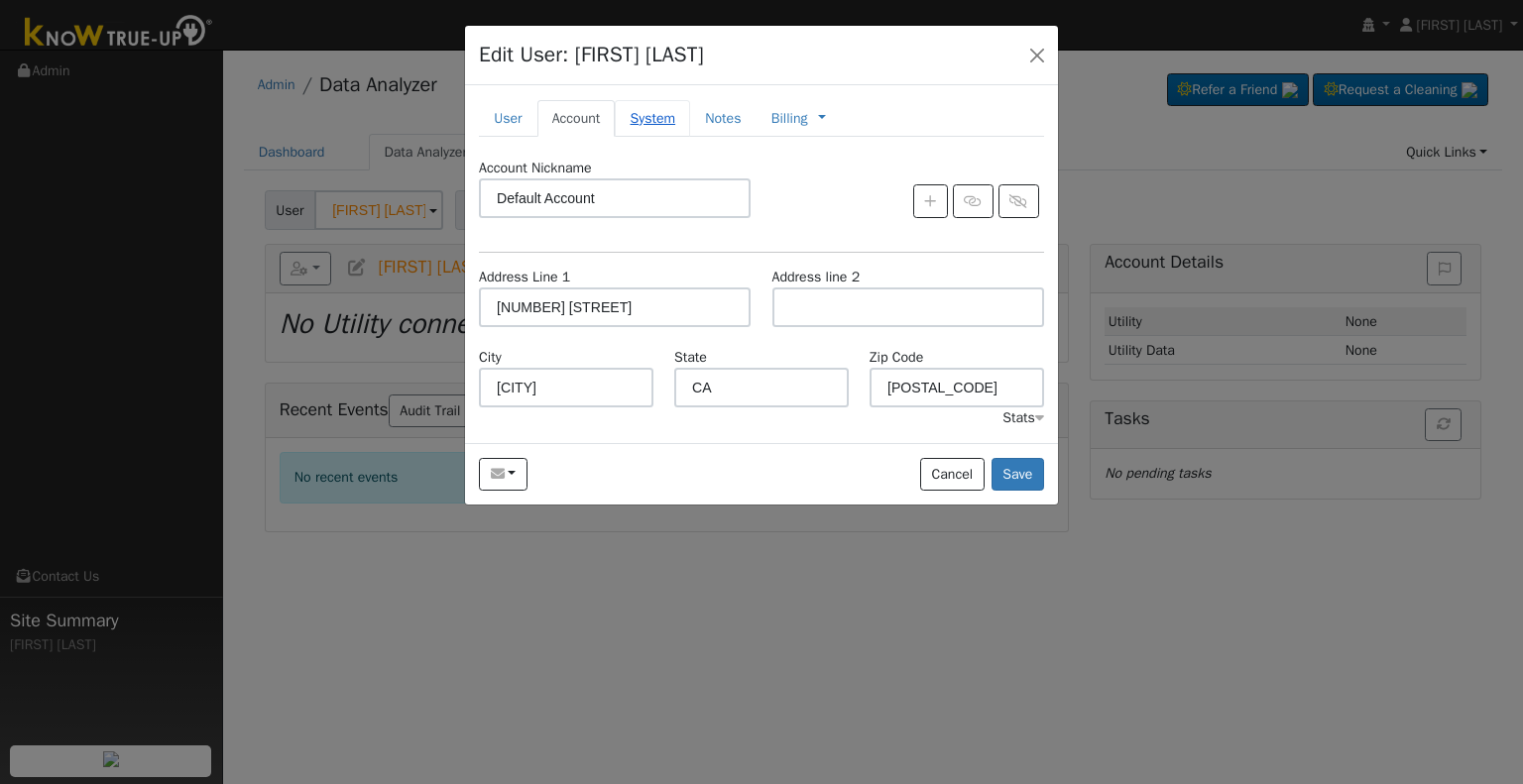 click on "System" at bounding box center [652, 118] 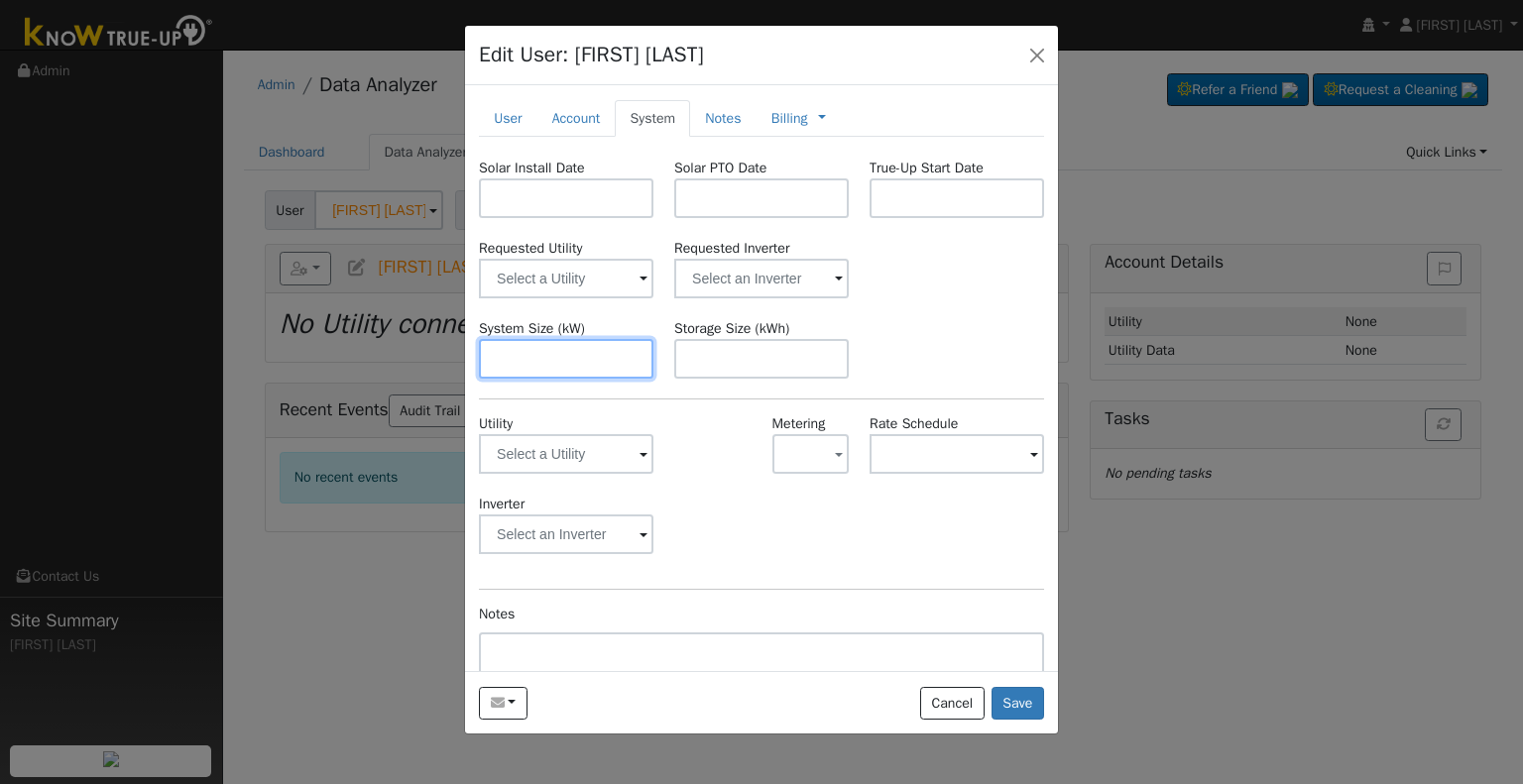 click at bounding box center (566, 359) 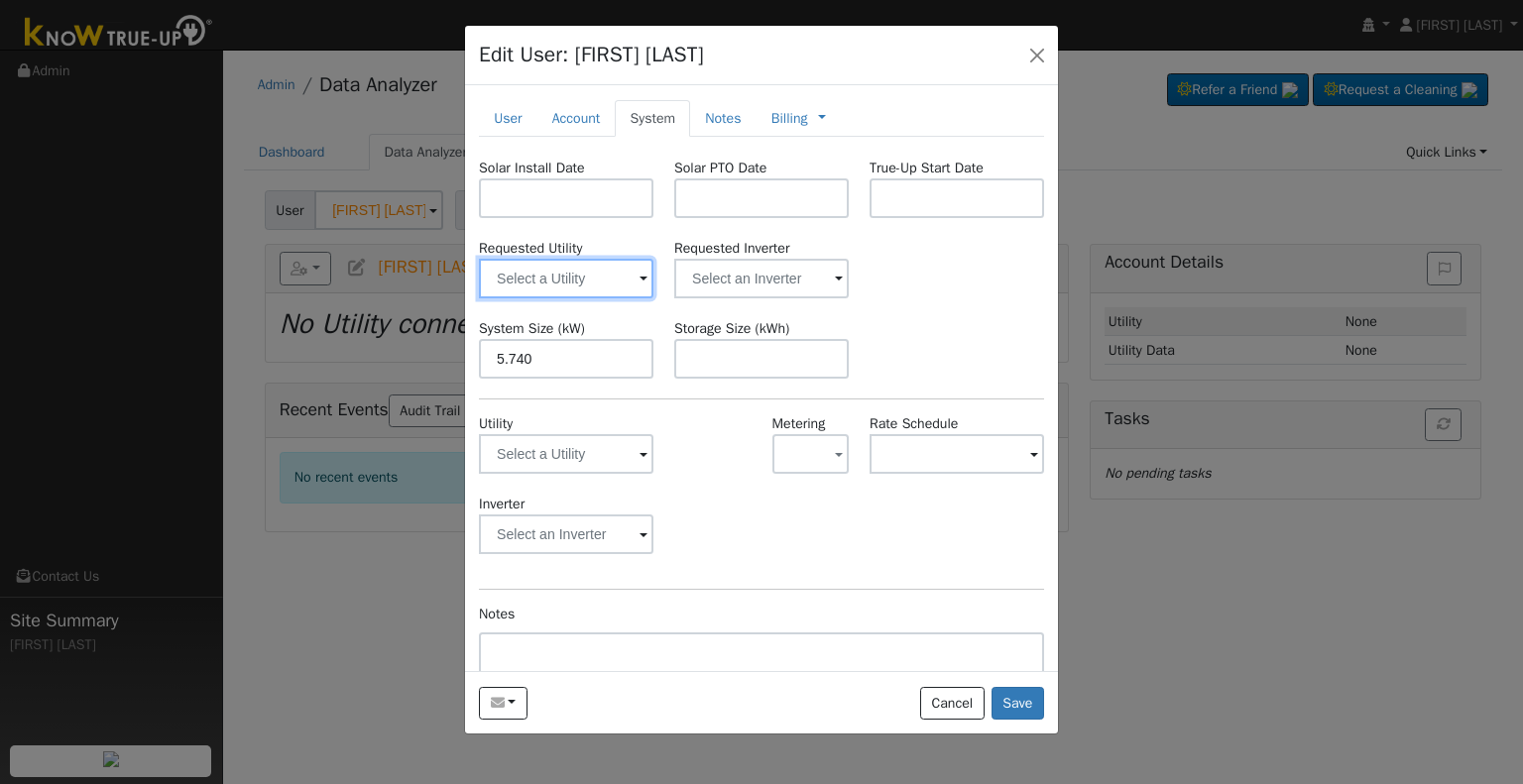 type on "5.7" 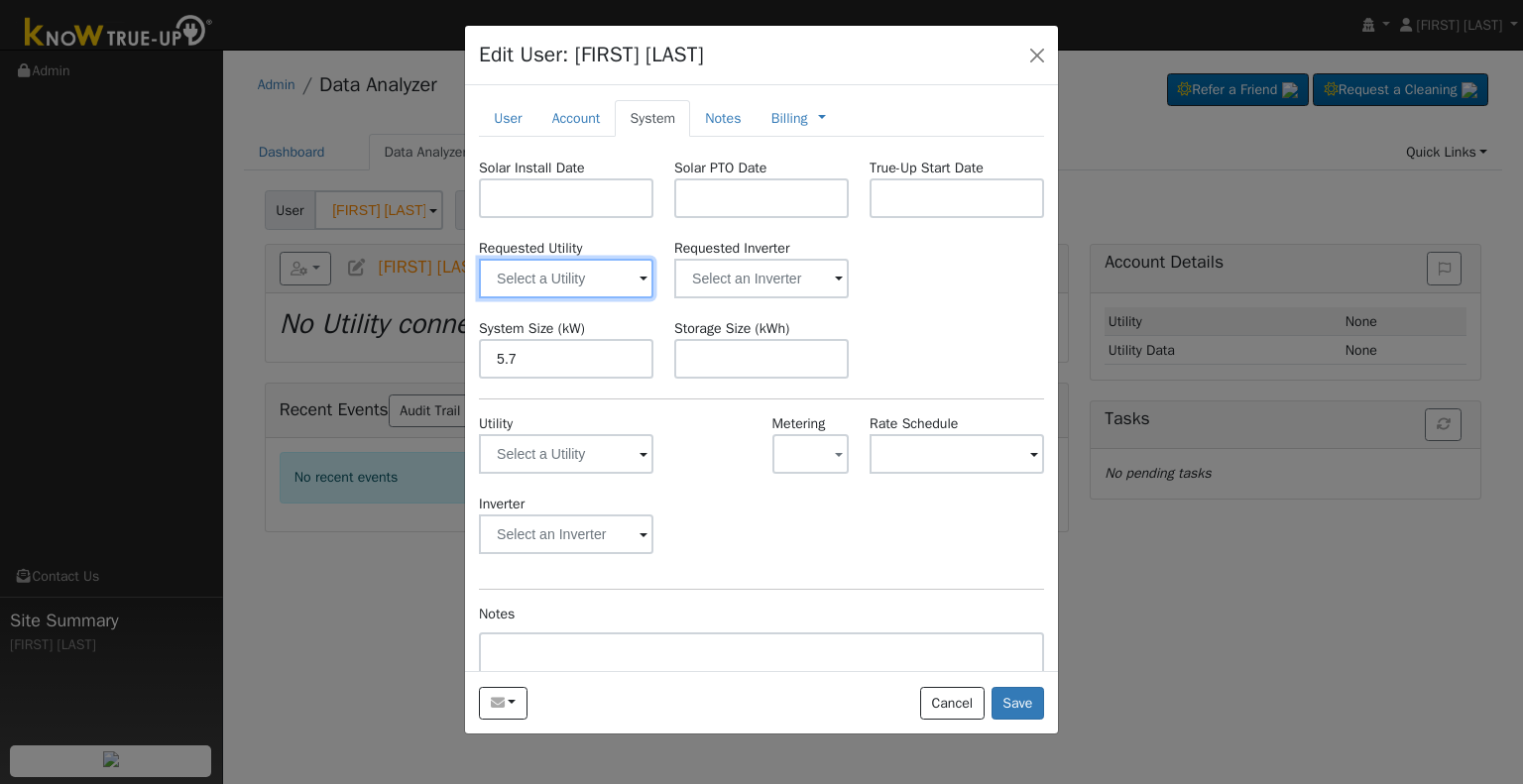 click at bounding box center (566, 279) 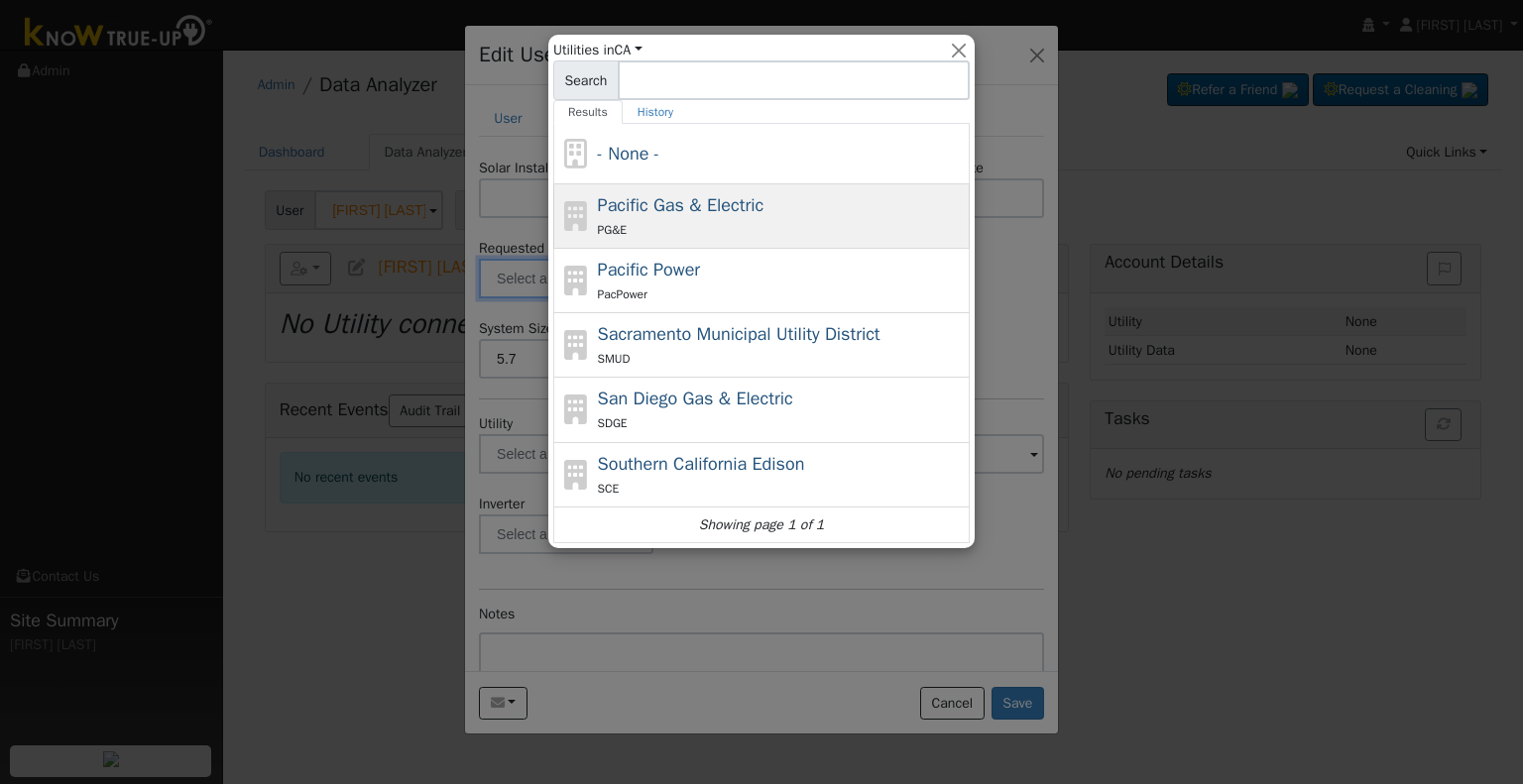 click on "Pacific Gas & Electric" at bounding box center [681, 205] 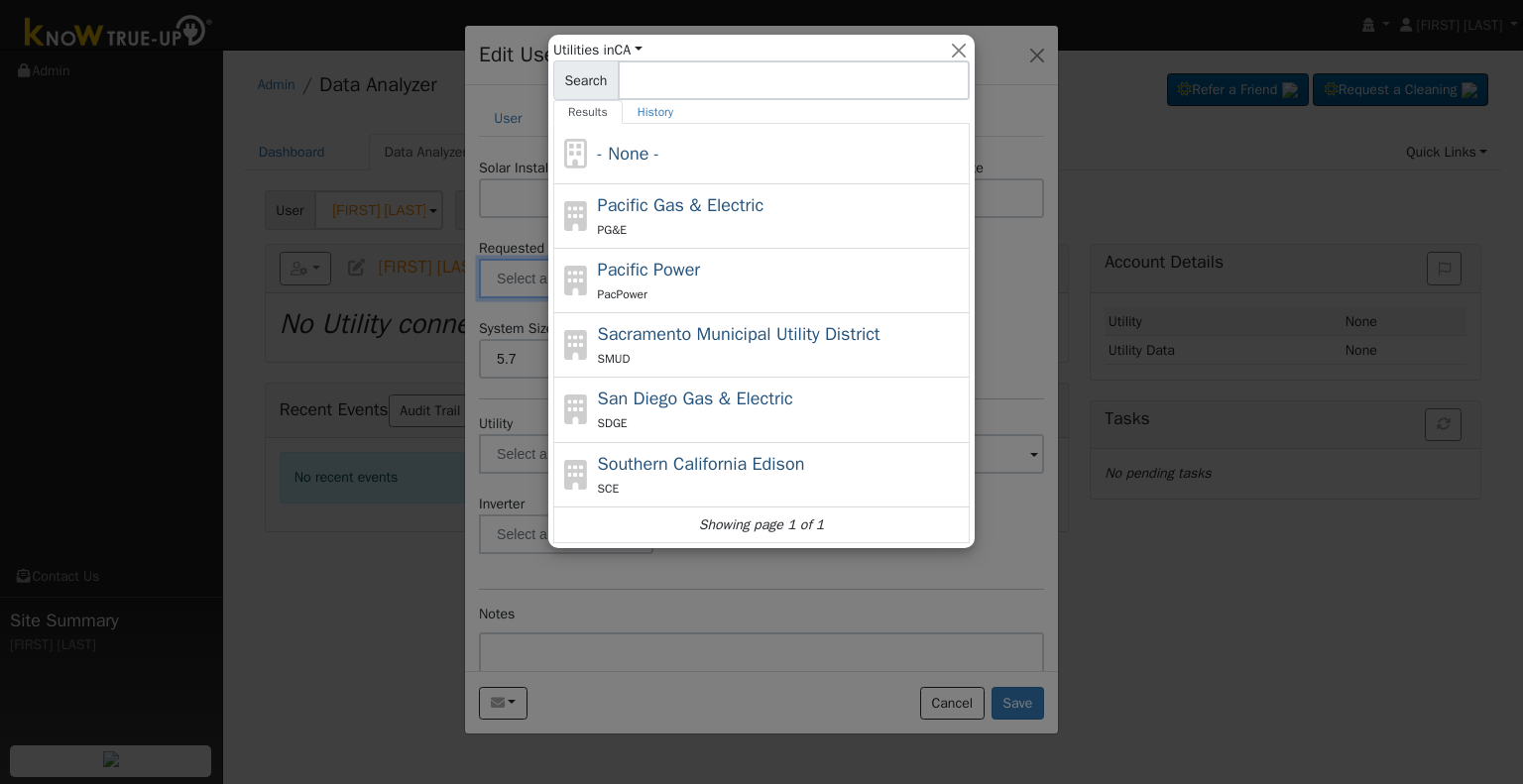 type on "Pacific Gas & Electric" 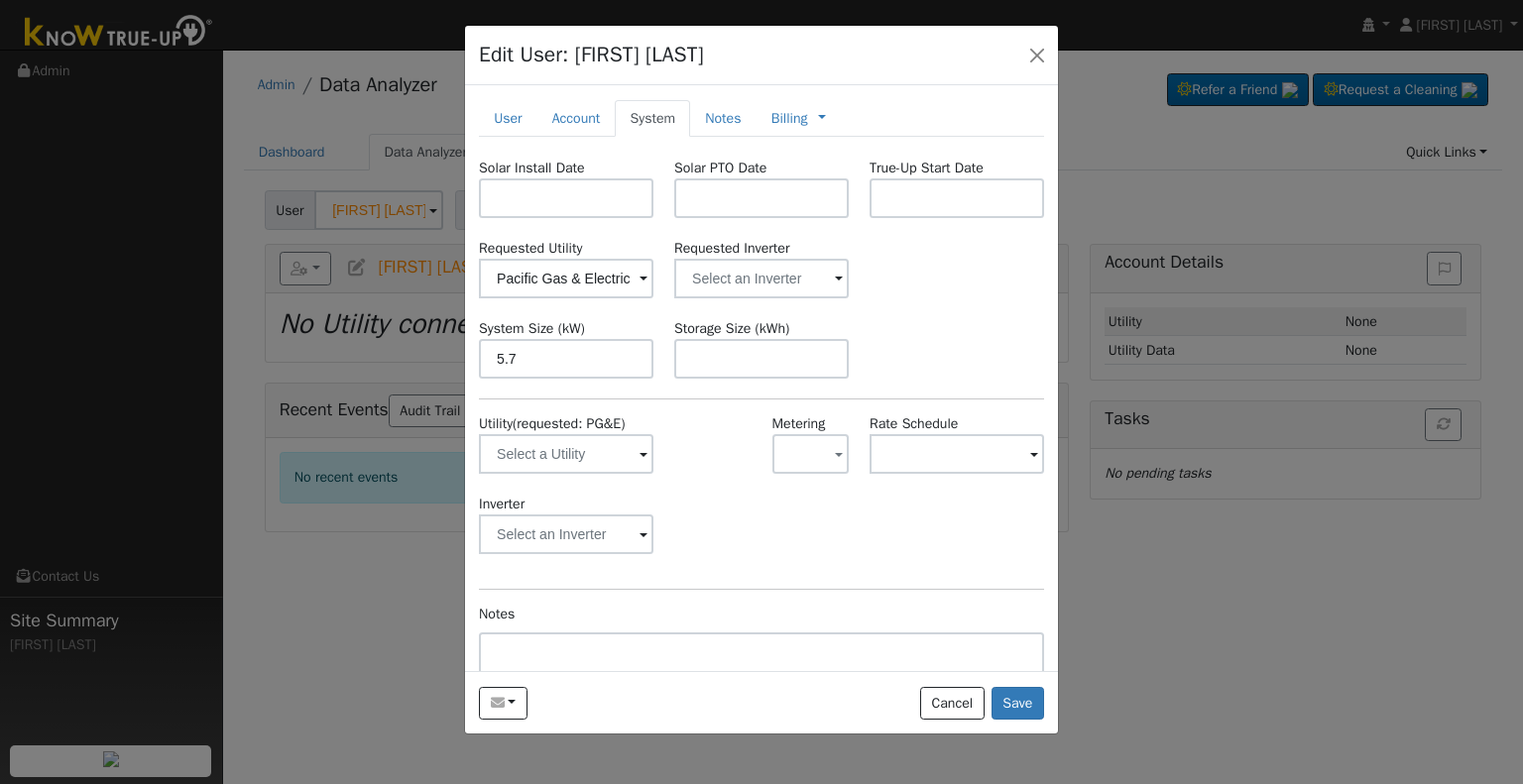 drag, startPoint x: 655, startPoint y: 185, endPoint x: 623, endPoint y: 185, distance: 32 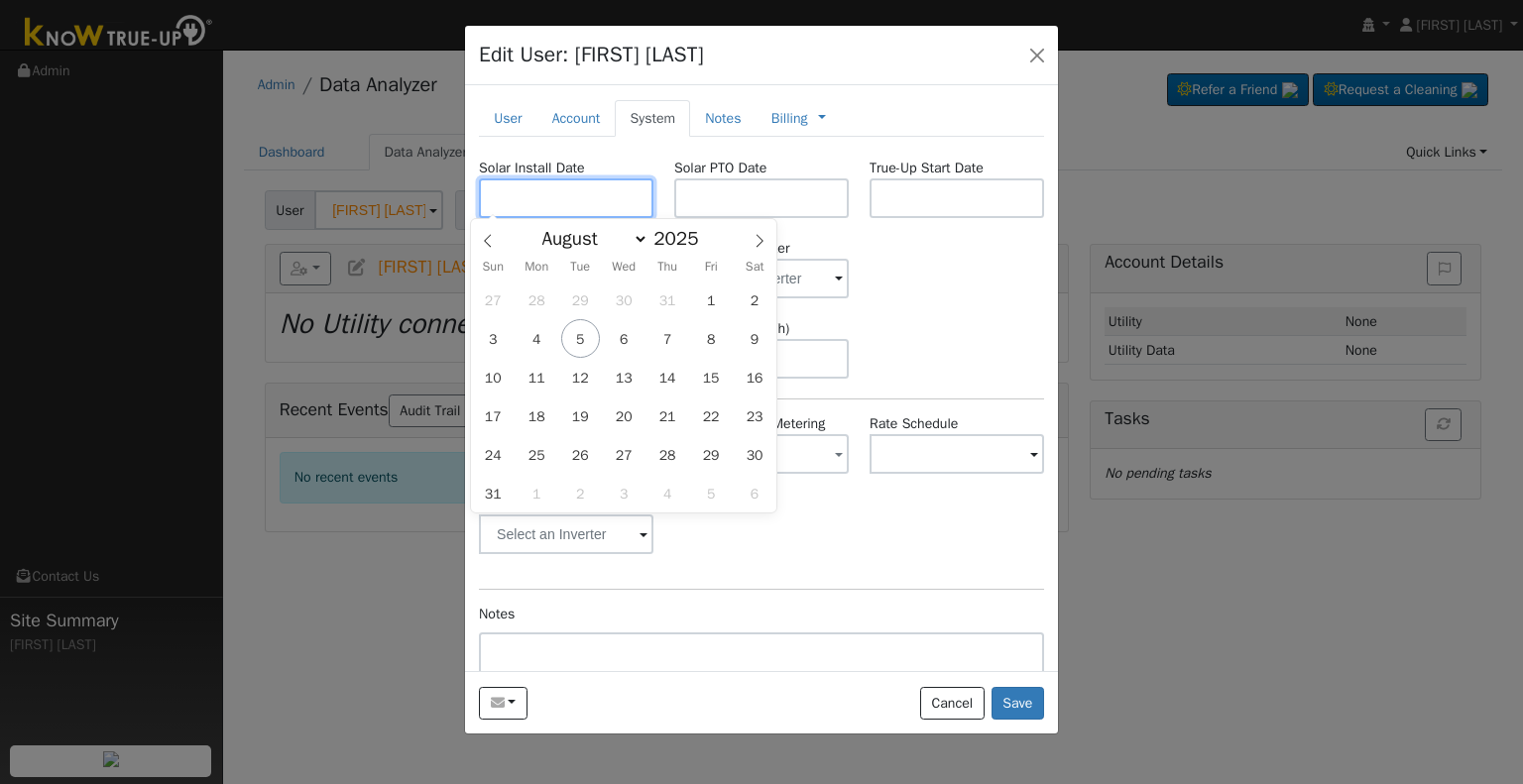click at bounding box center [566, 198] 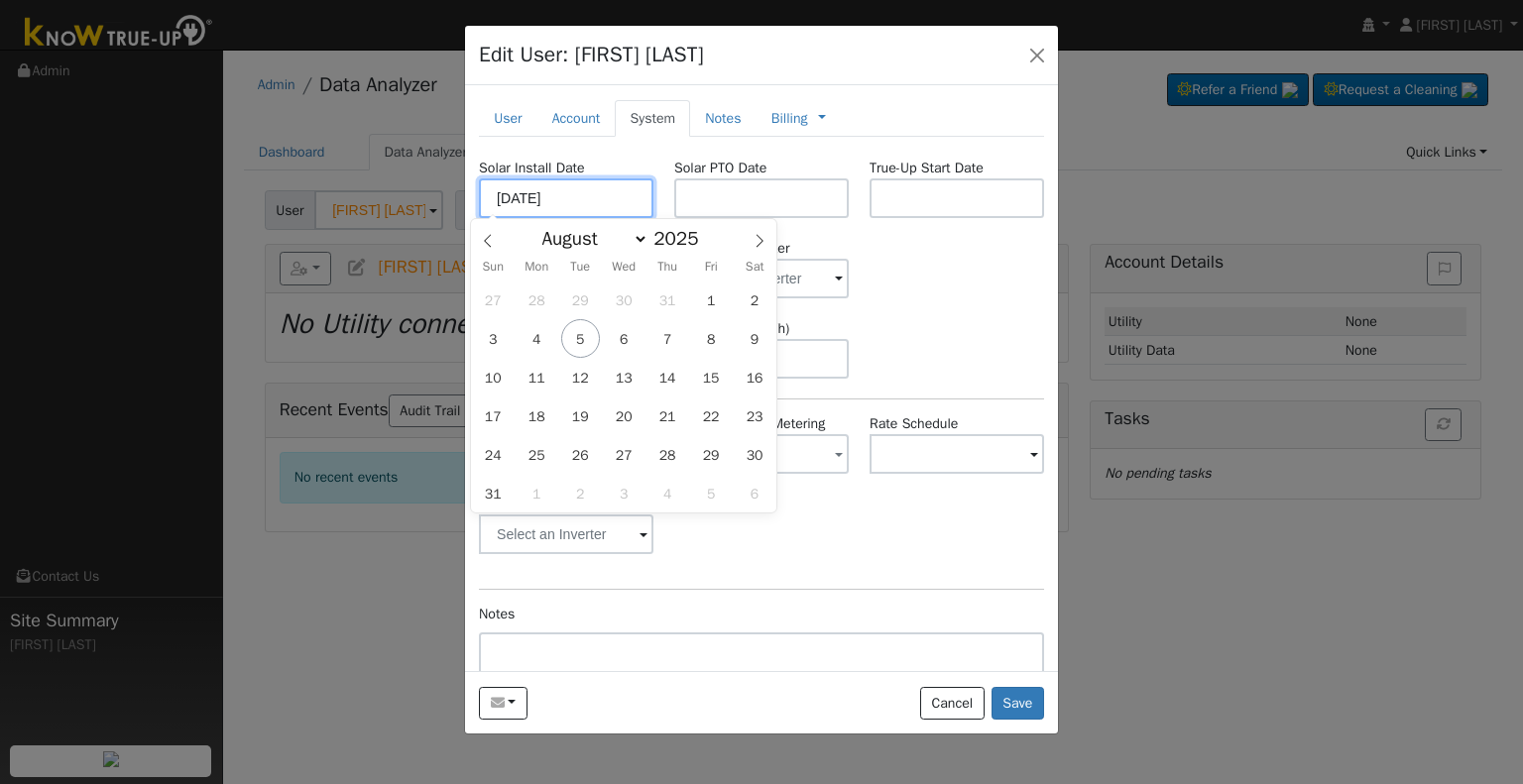 type on "07/01/2025" 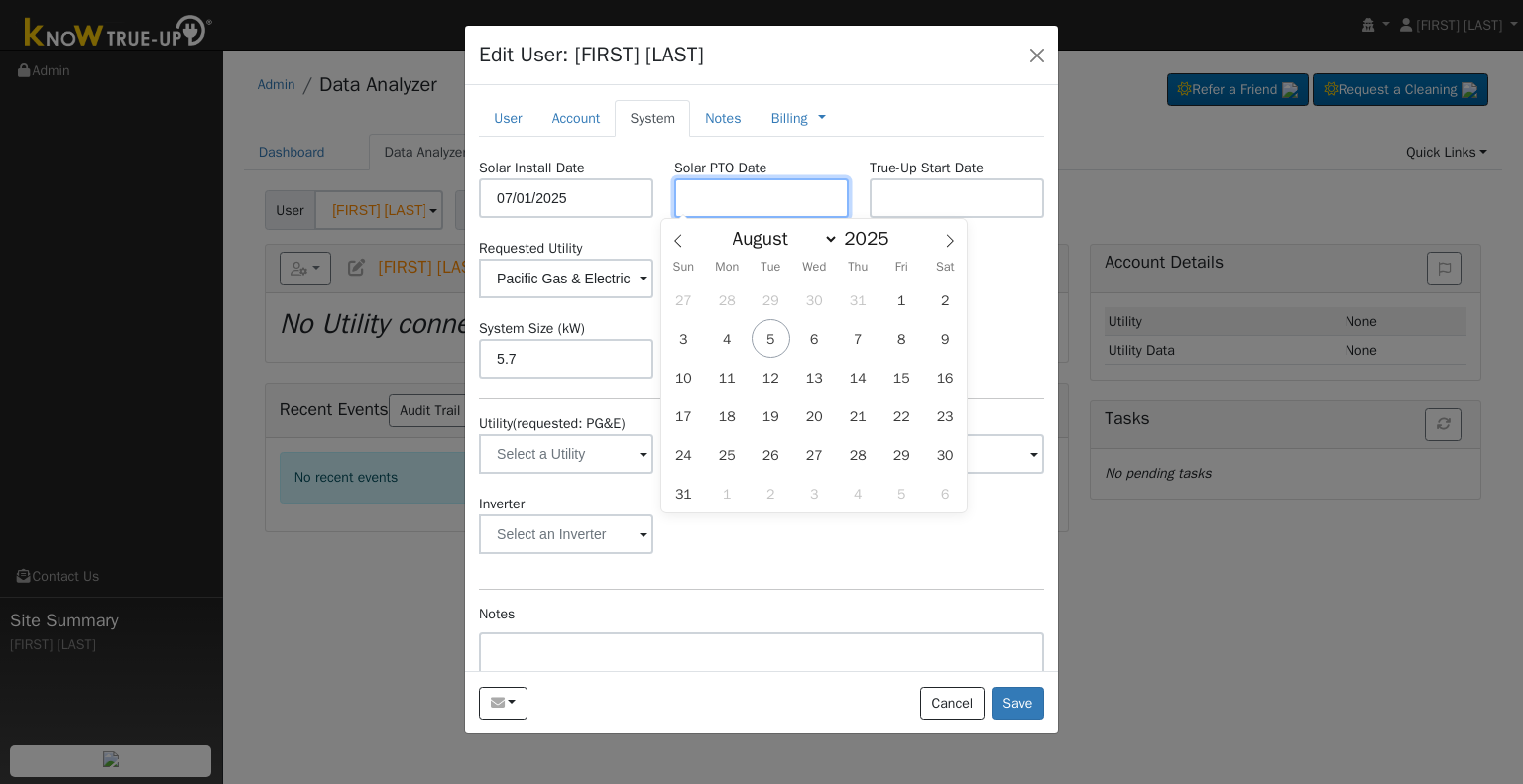 click at bounding box center (762, 198) 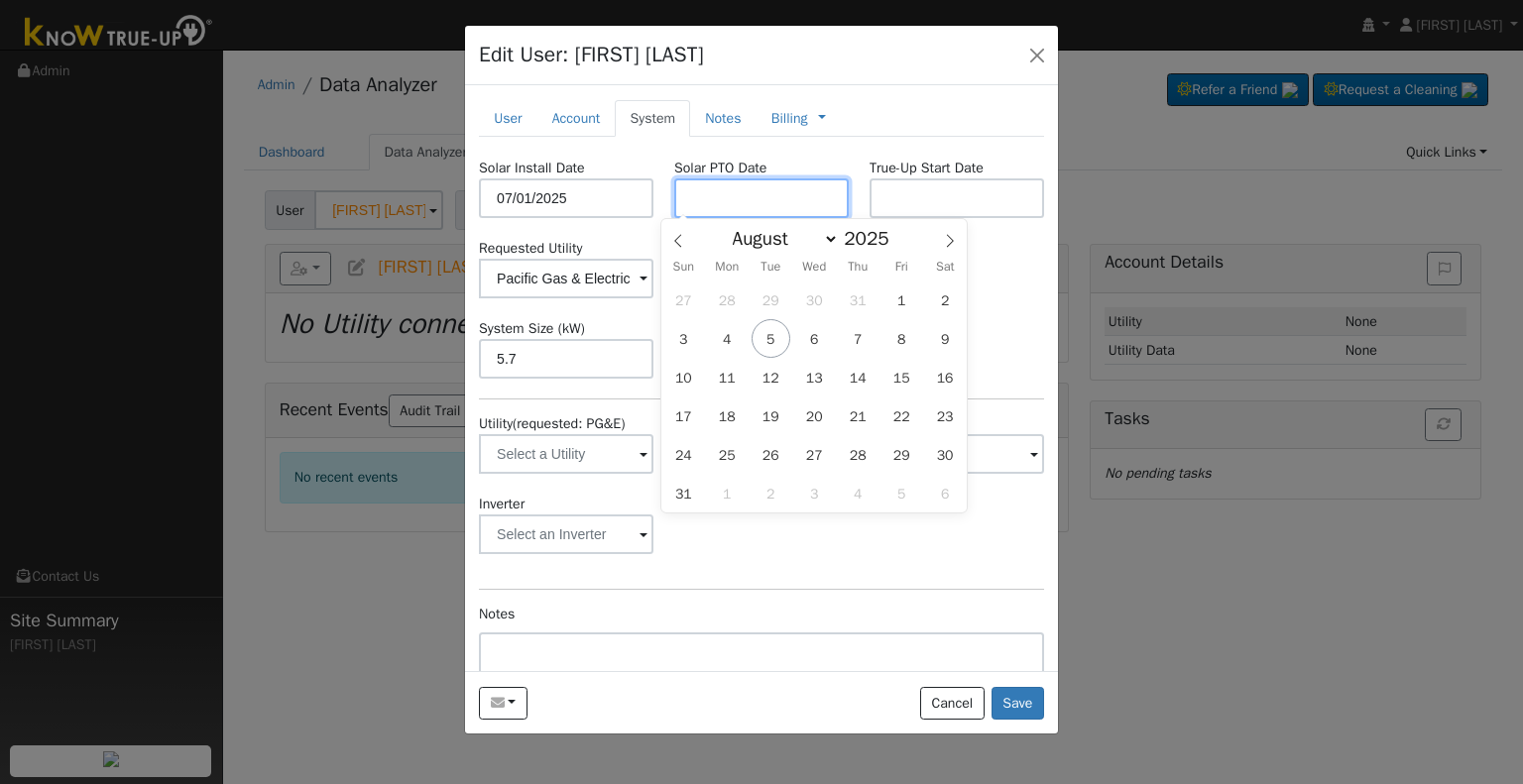 click at bounding box center (762, 198) 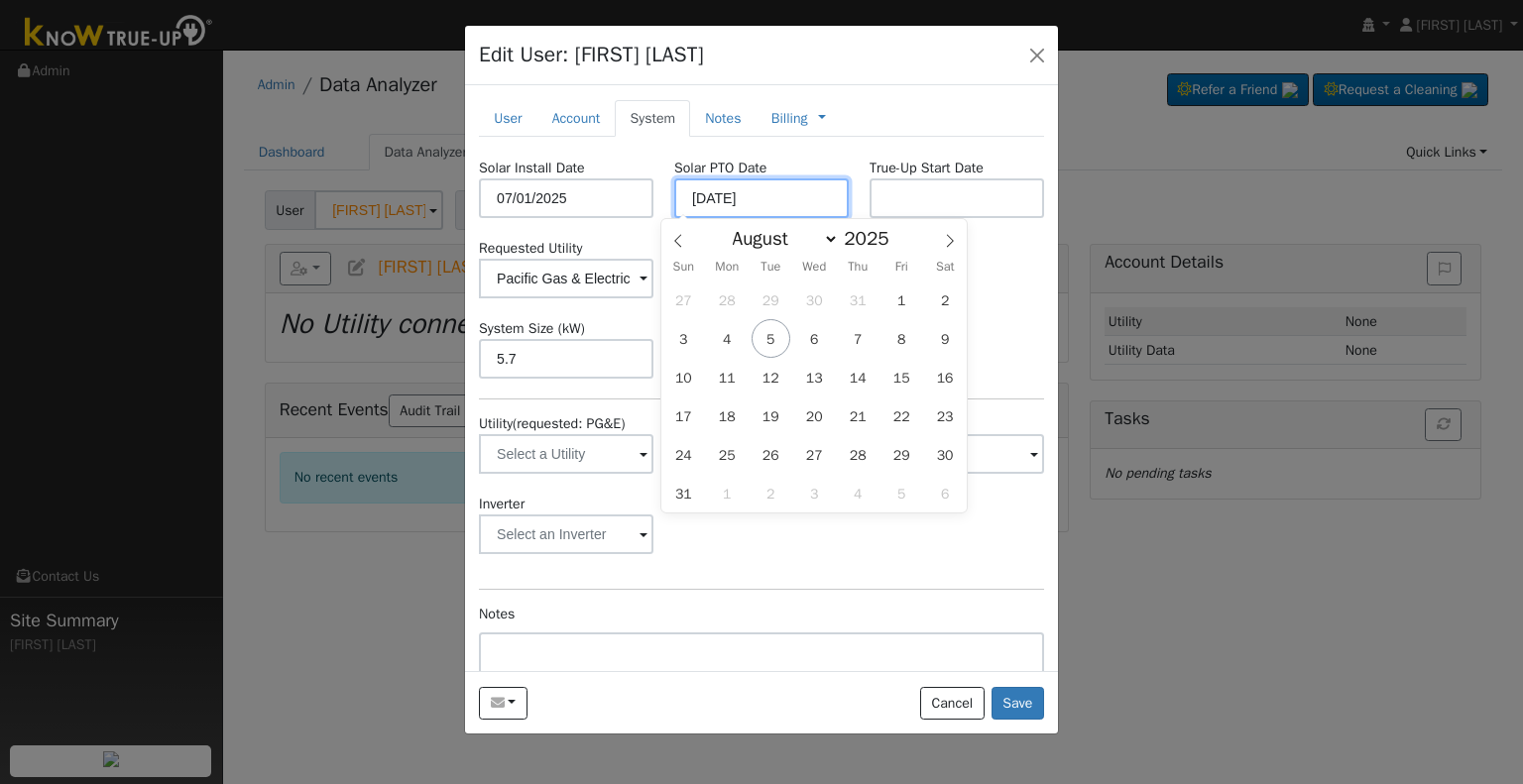 type on "[DATE]" 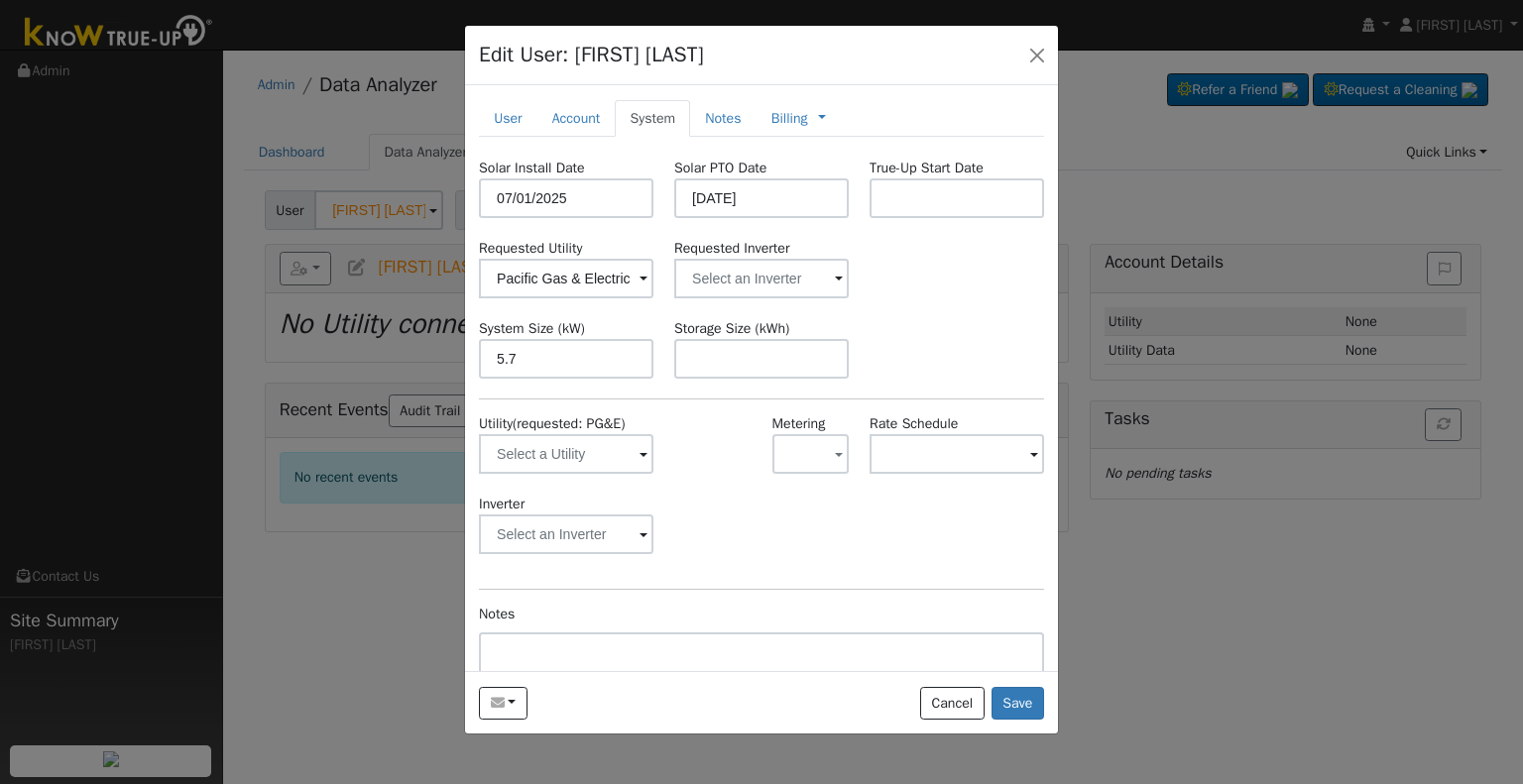 drag, startPoint x: 996, startPoint y: 289, endPoint x: 921, endPoint y: 301, distance: 75.953933 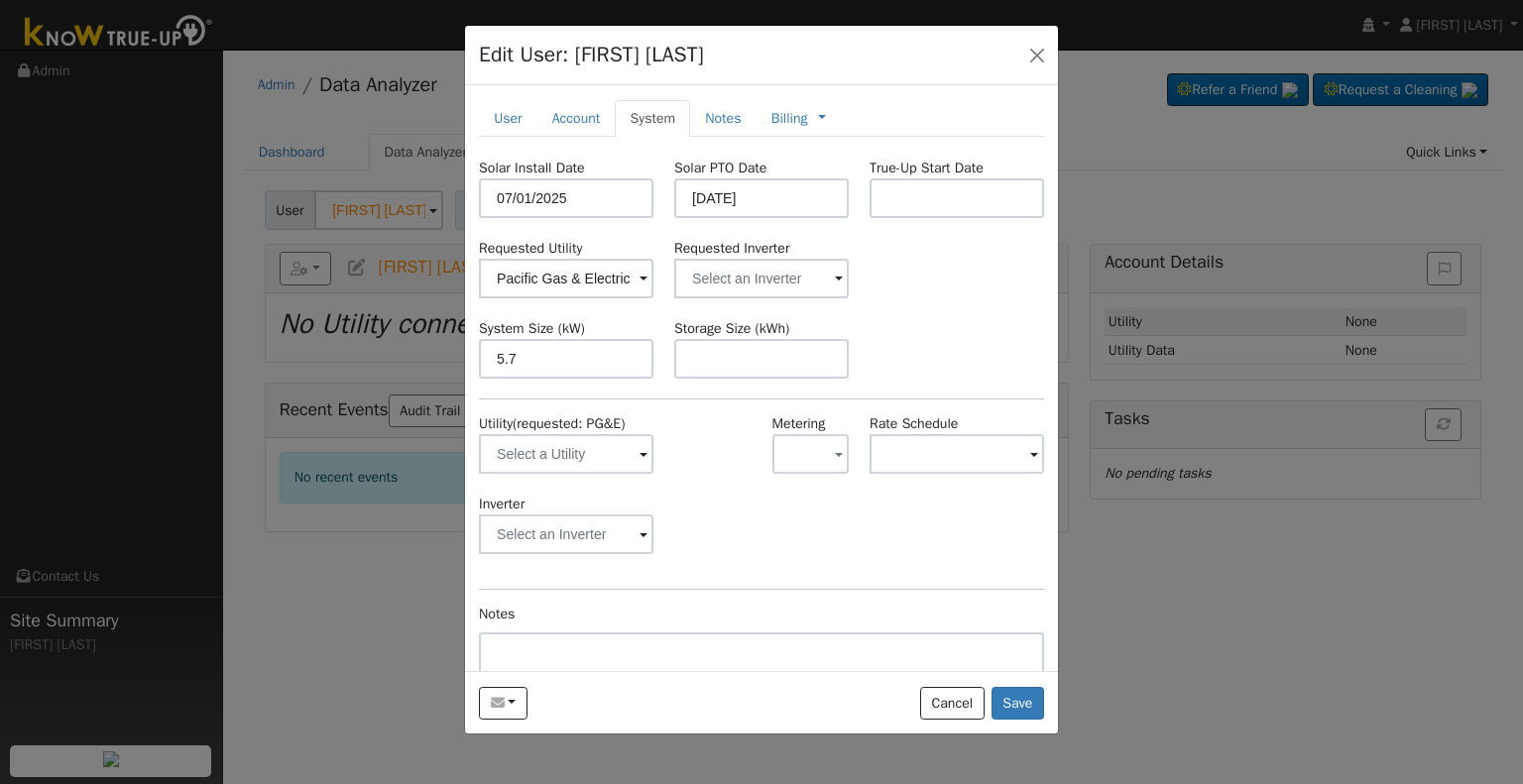 click on "Solar Install Date [DATE] Solar PTO Date [DATE] True-Up Start Date Requested Utility Pacific Gas & Electric Requested Inverter System Size (kW) [NUMBER] Storage Size (kWh) Utility  (requested: PG&E) Metering - None - NEM NBT  Rate Schedule  Inverter Disconnecting . Do you also want to delete all of the  data?  - Delete data if disconnecting or connecting to different data.  - Keep data if reconnecting to same data.  Be careful: this cannot be undone.  Cancel  No  Yes Notes" at bounding box center (762, 469) 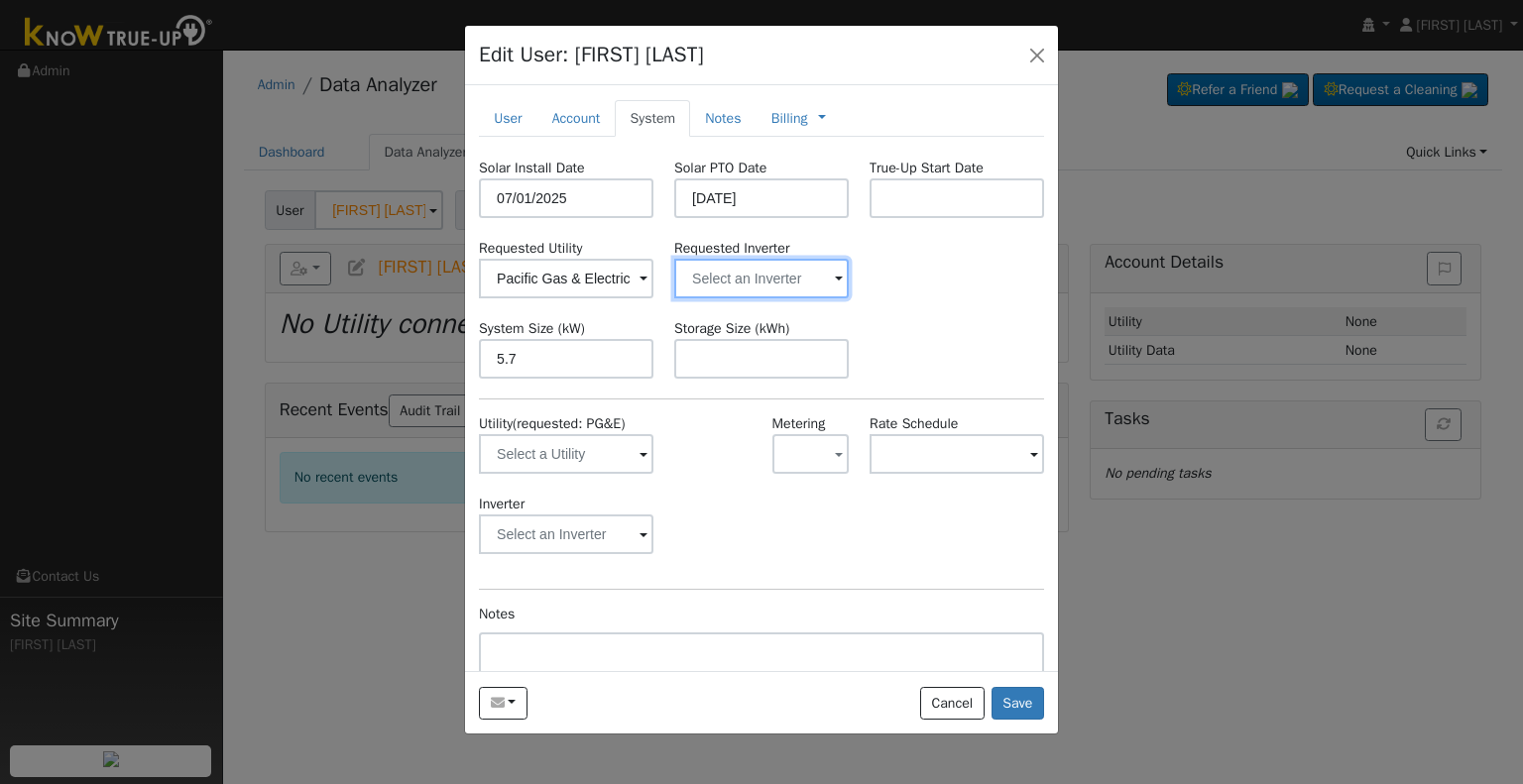 click at bounding box center (566, 279) 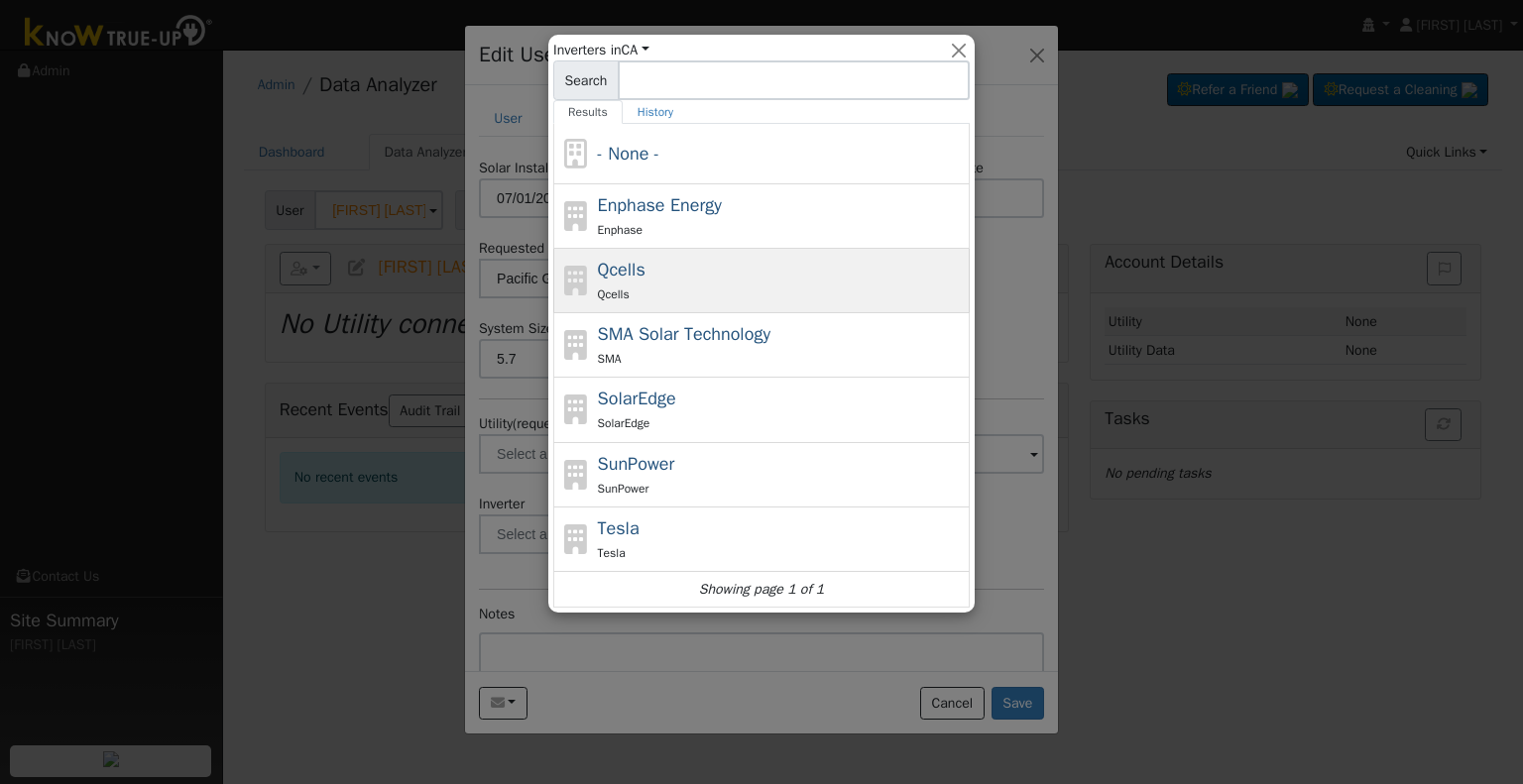 click on "Qcells Qcells" at bounding box center [781, 280] 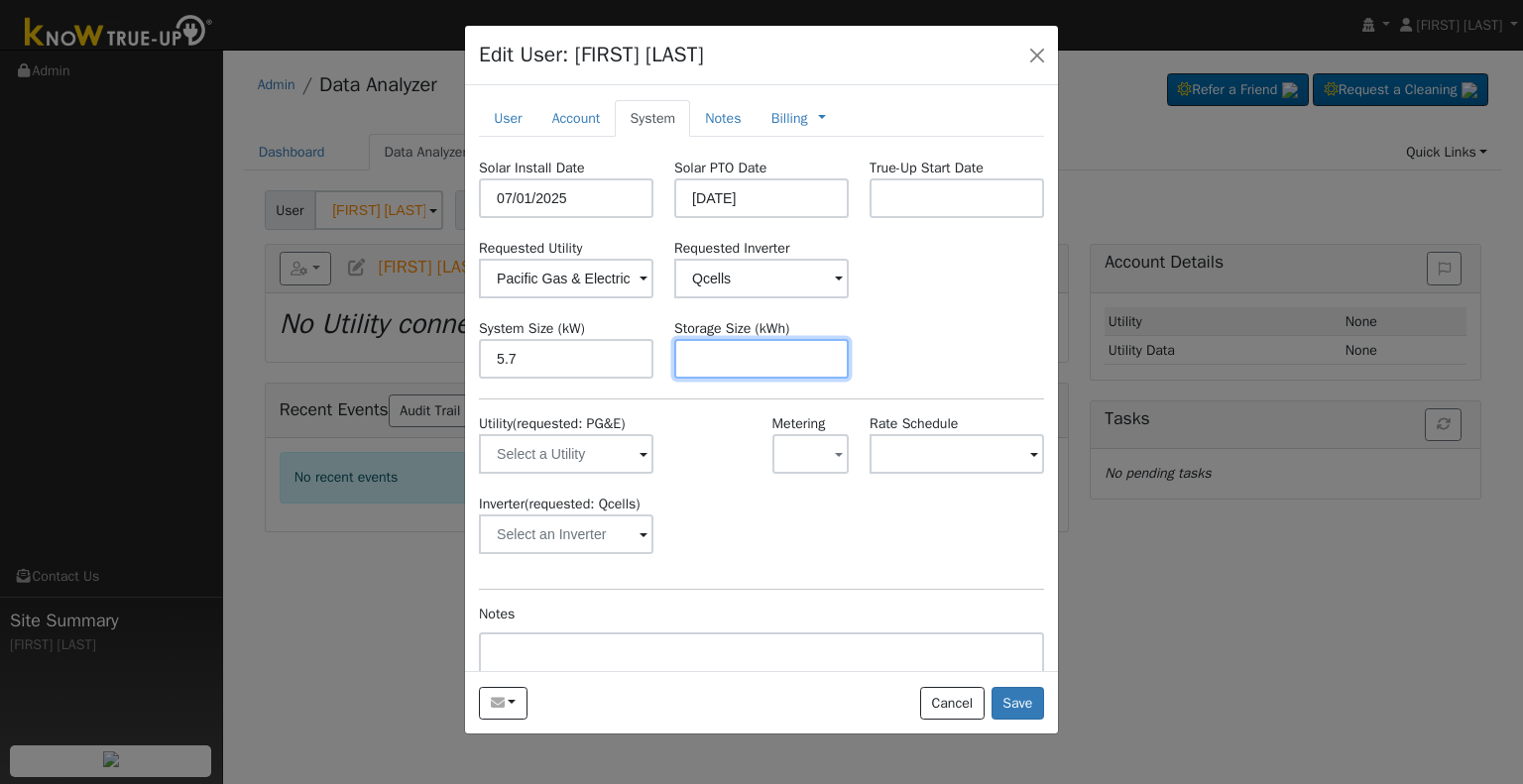 click at bounding box center [762, 359] 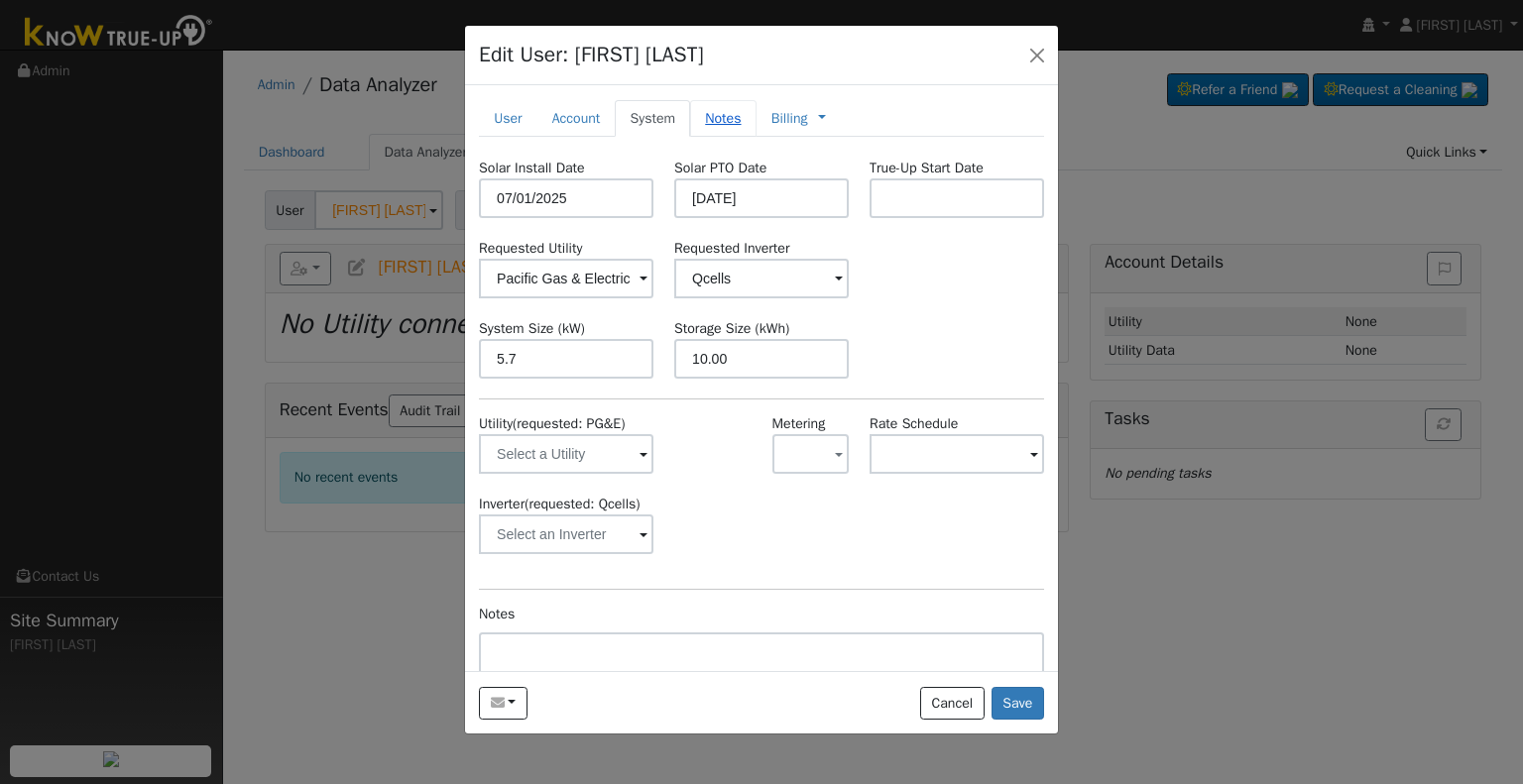 type on "10" 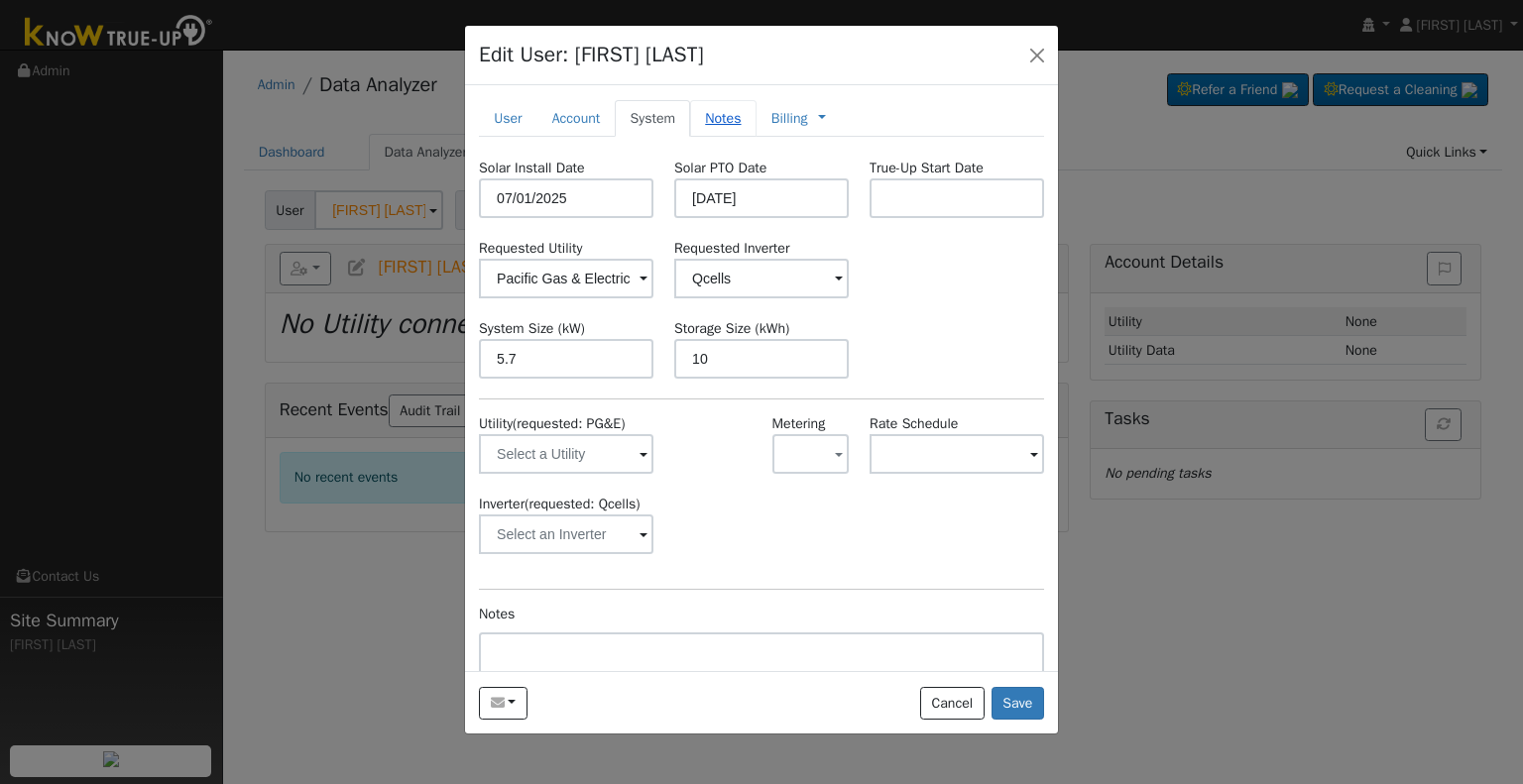 click on "Notes" at bounding box center [723, 118] 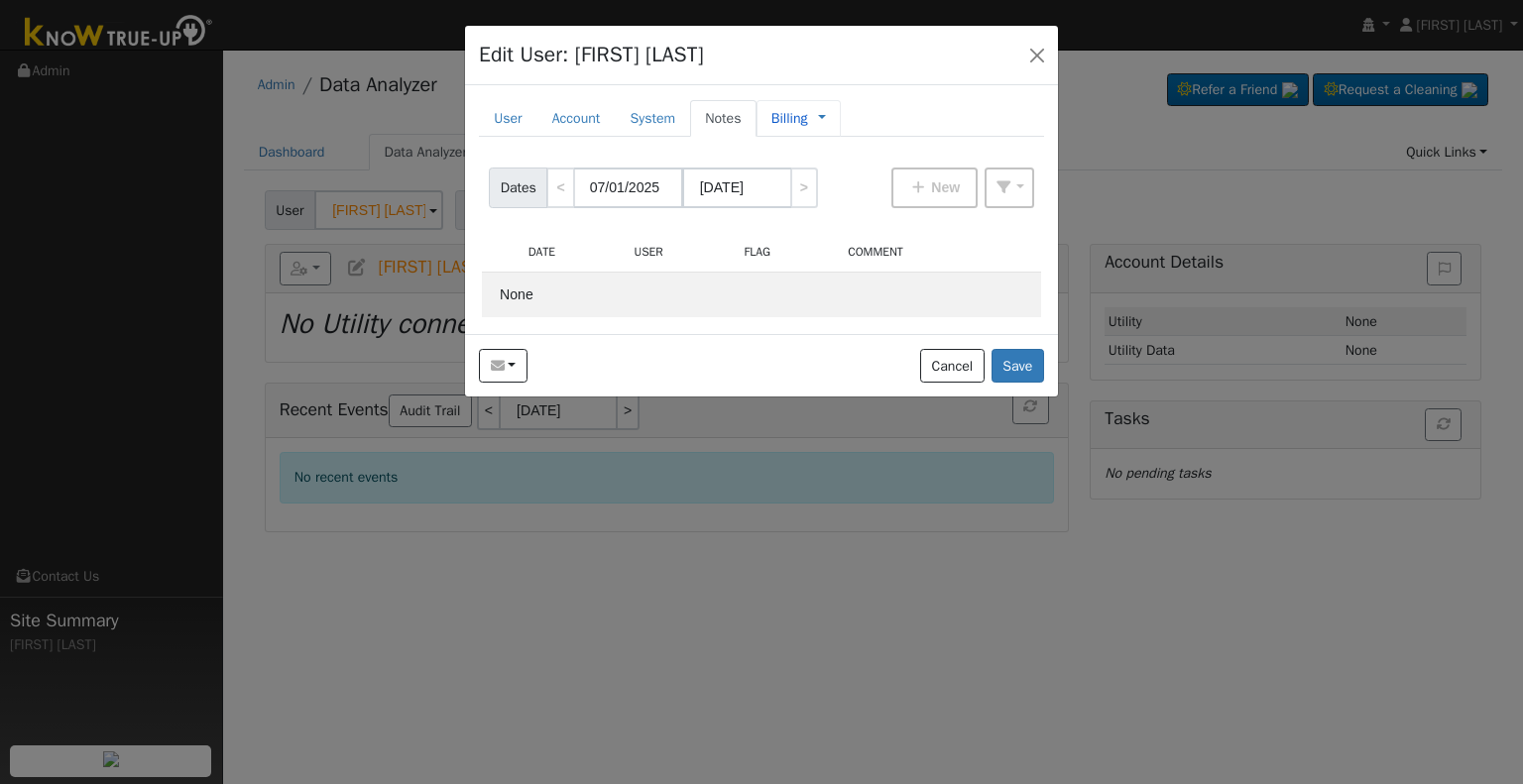 click on "Billing" at bounding box center [789, 118] 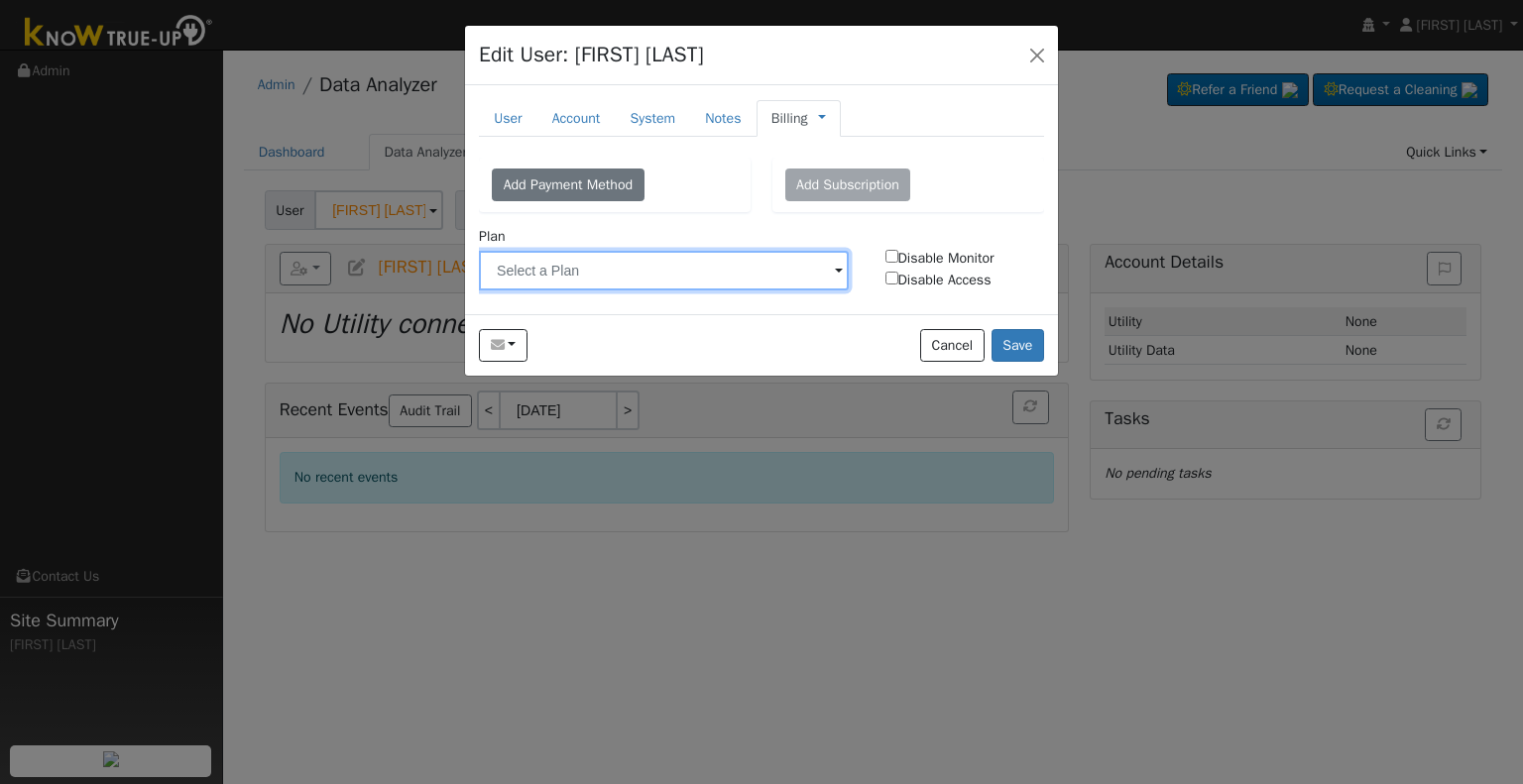 click at bounding box center (663, 271) 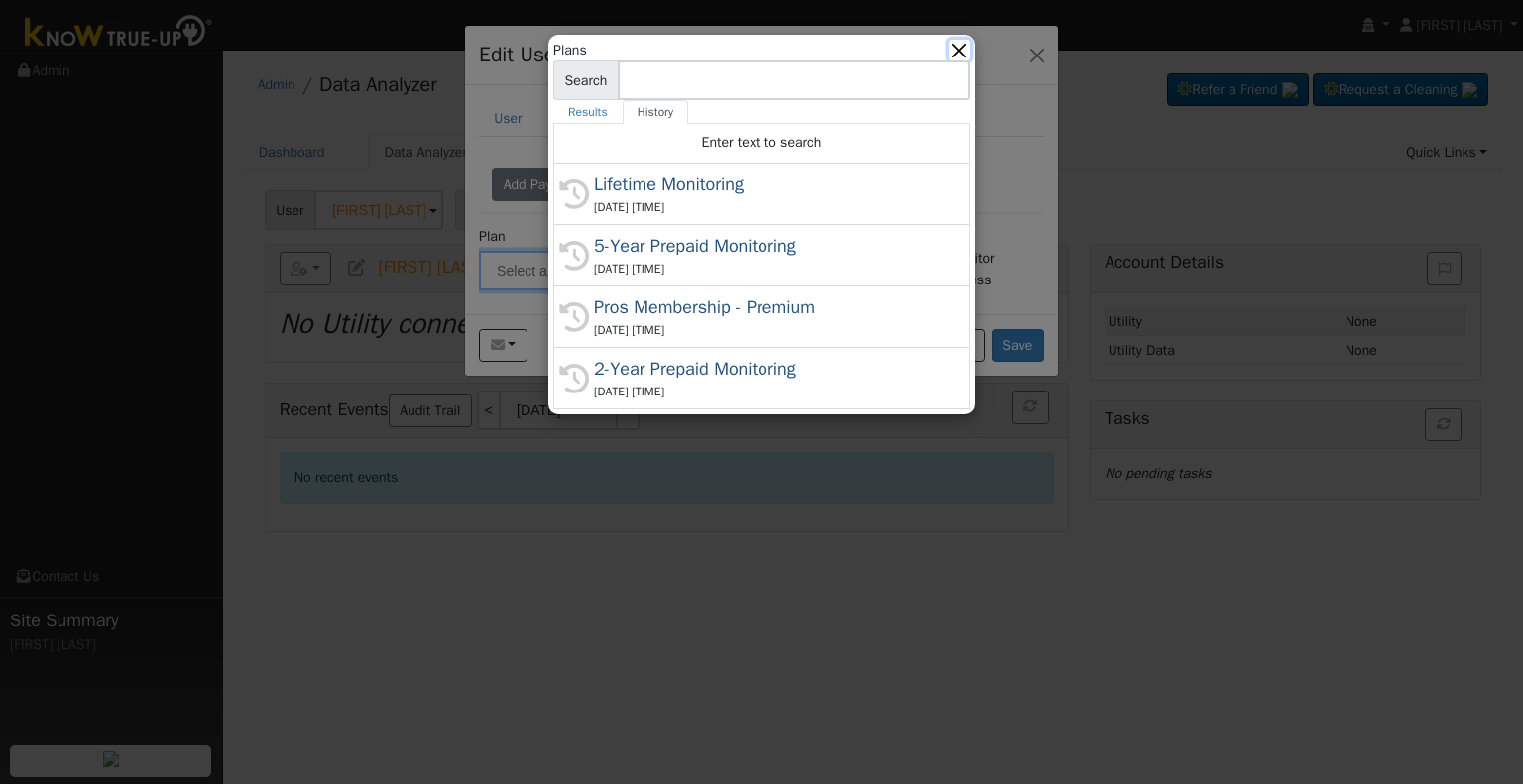 click at bounding box center [959, 50] 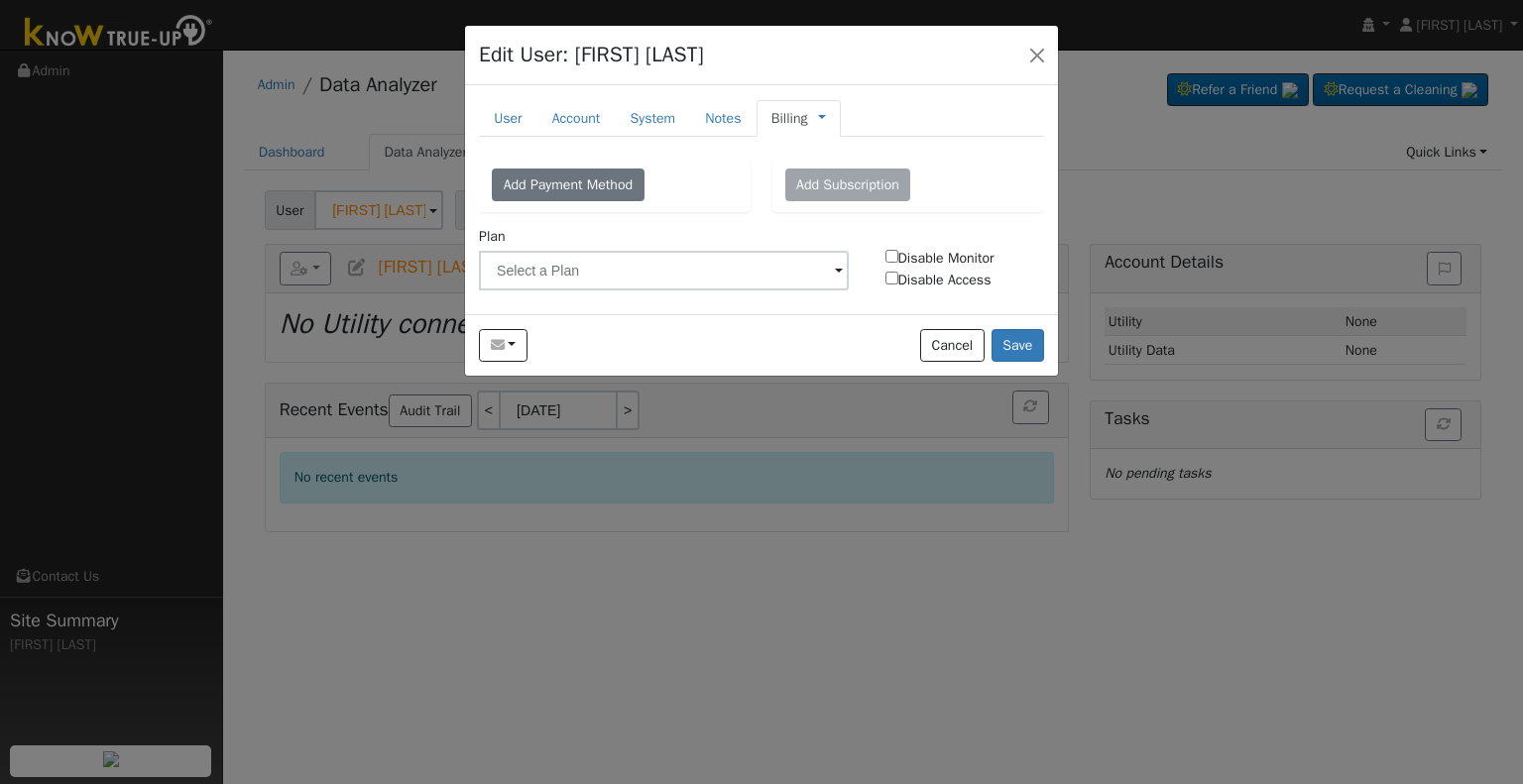click on "Billing" at bounding box center (789, 118) 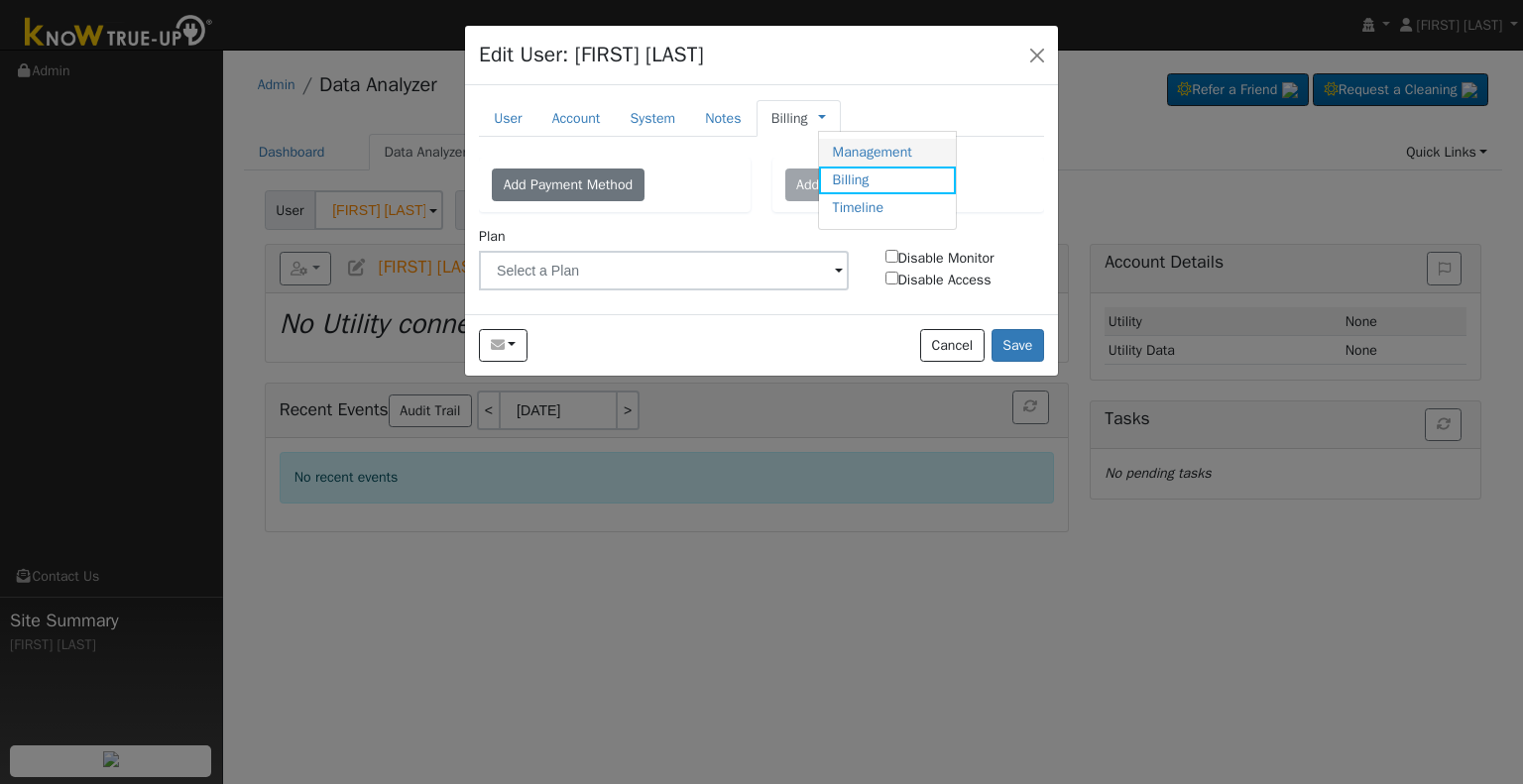 click on "Management" at bounding box center (887, 153) 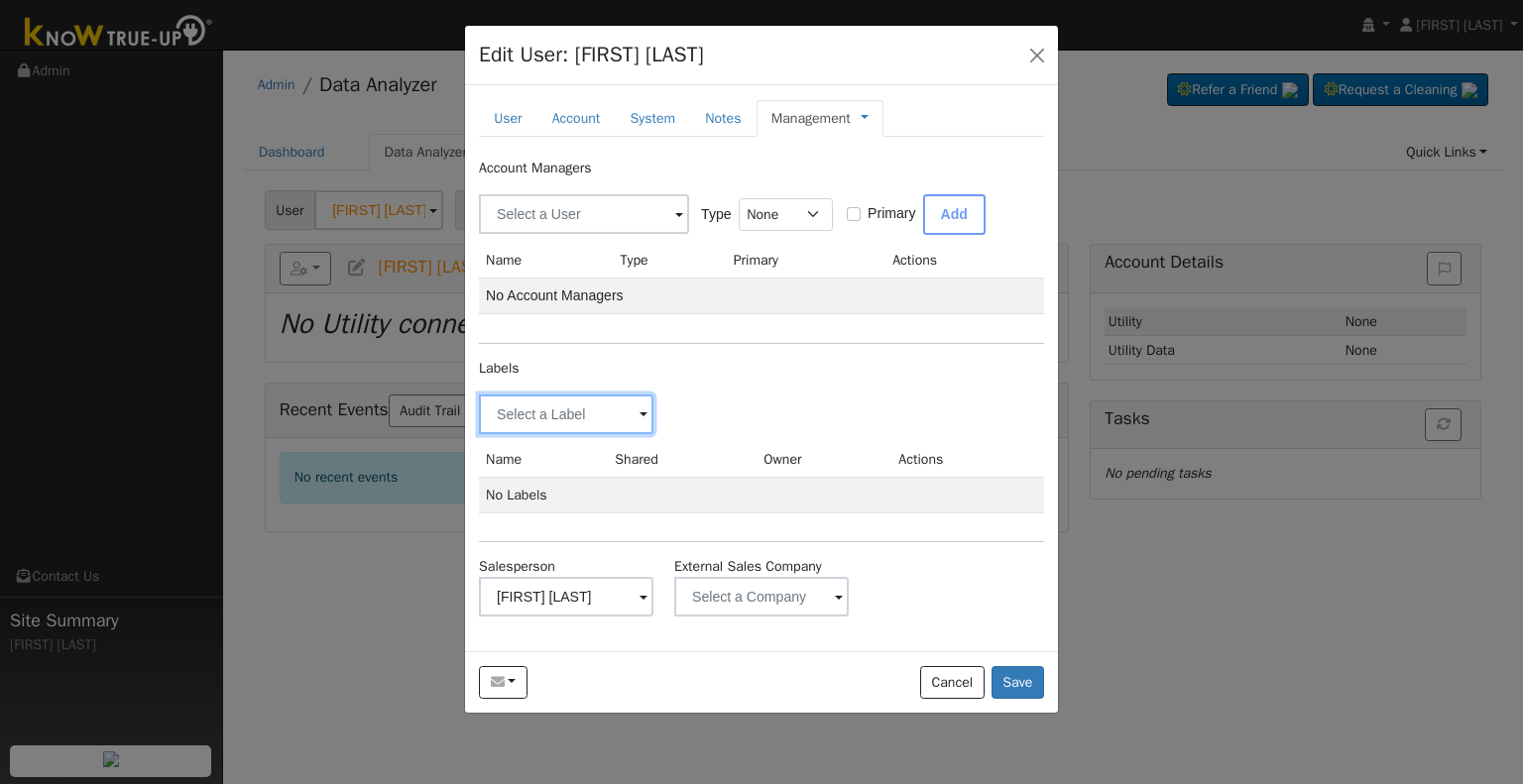 click at bounding box center [566, 414] 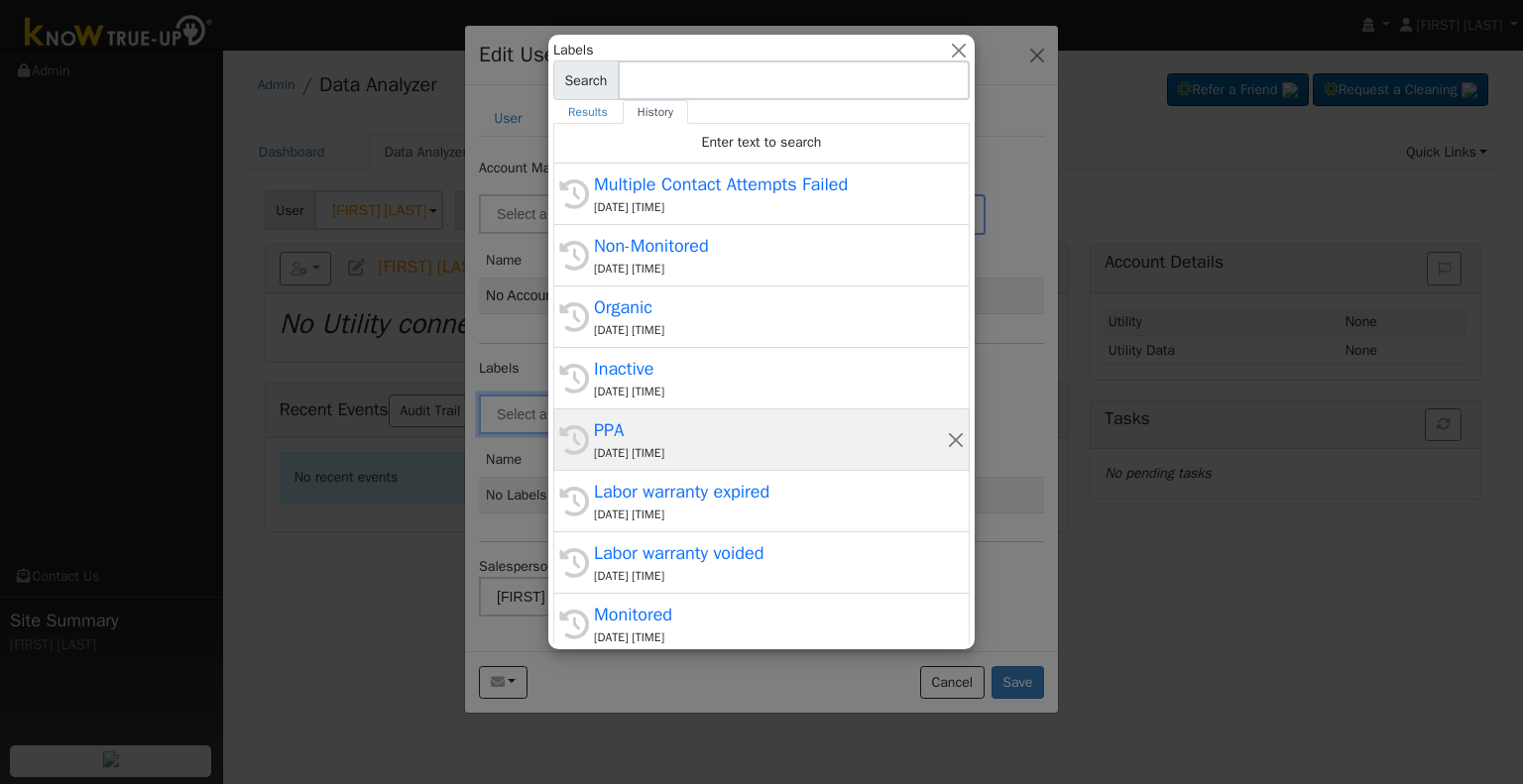 click on "PPA" at bounding box center [770, 430] 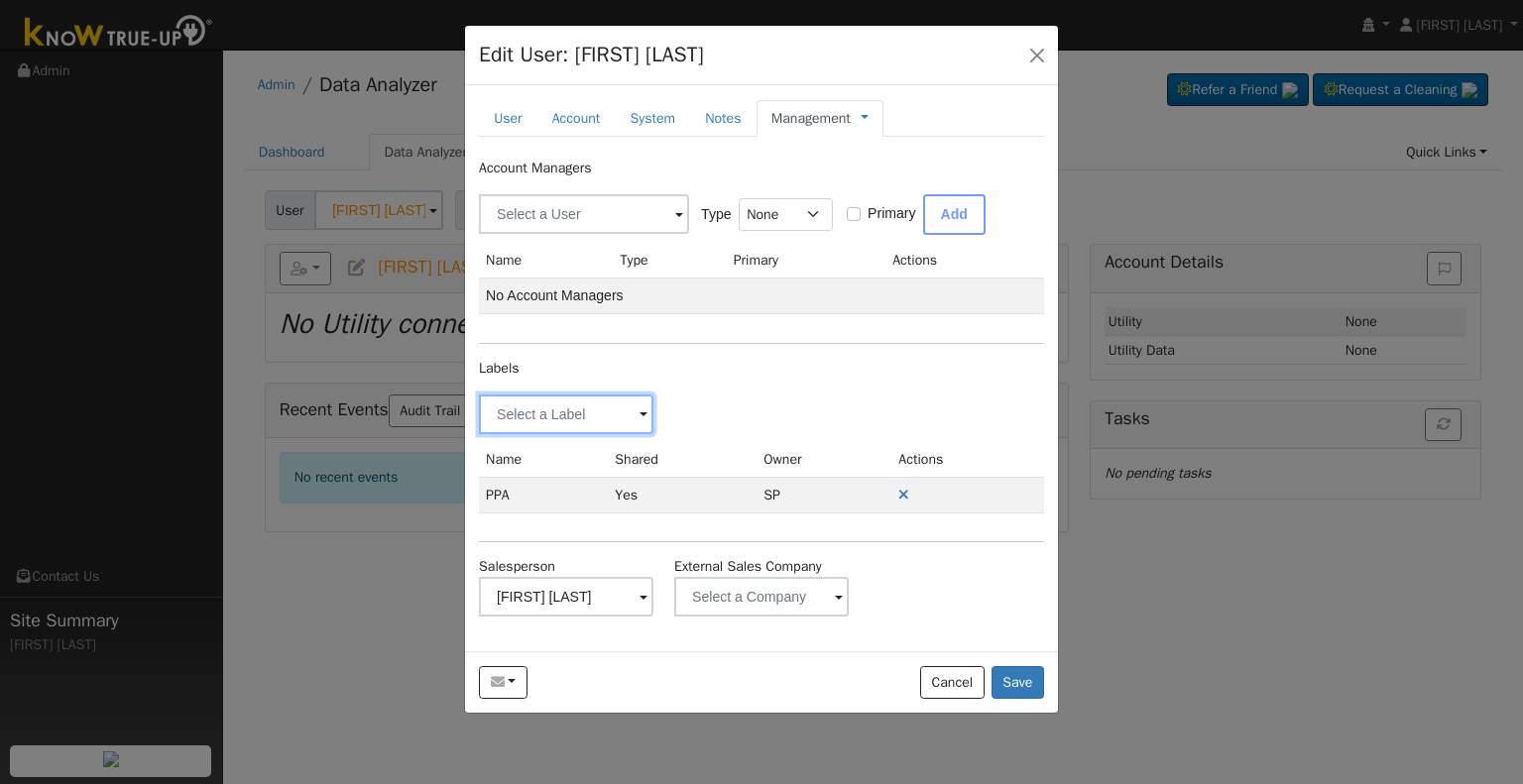 click at bounding box center [566, 414] 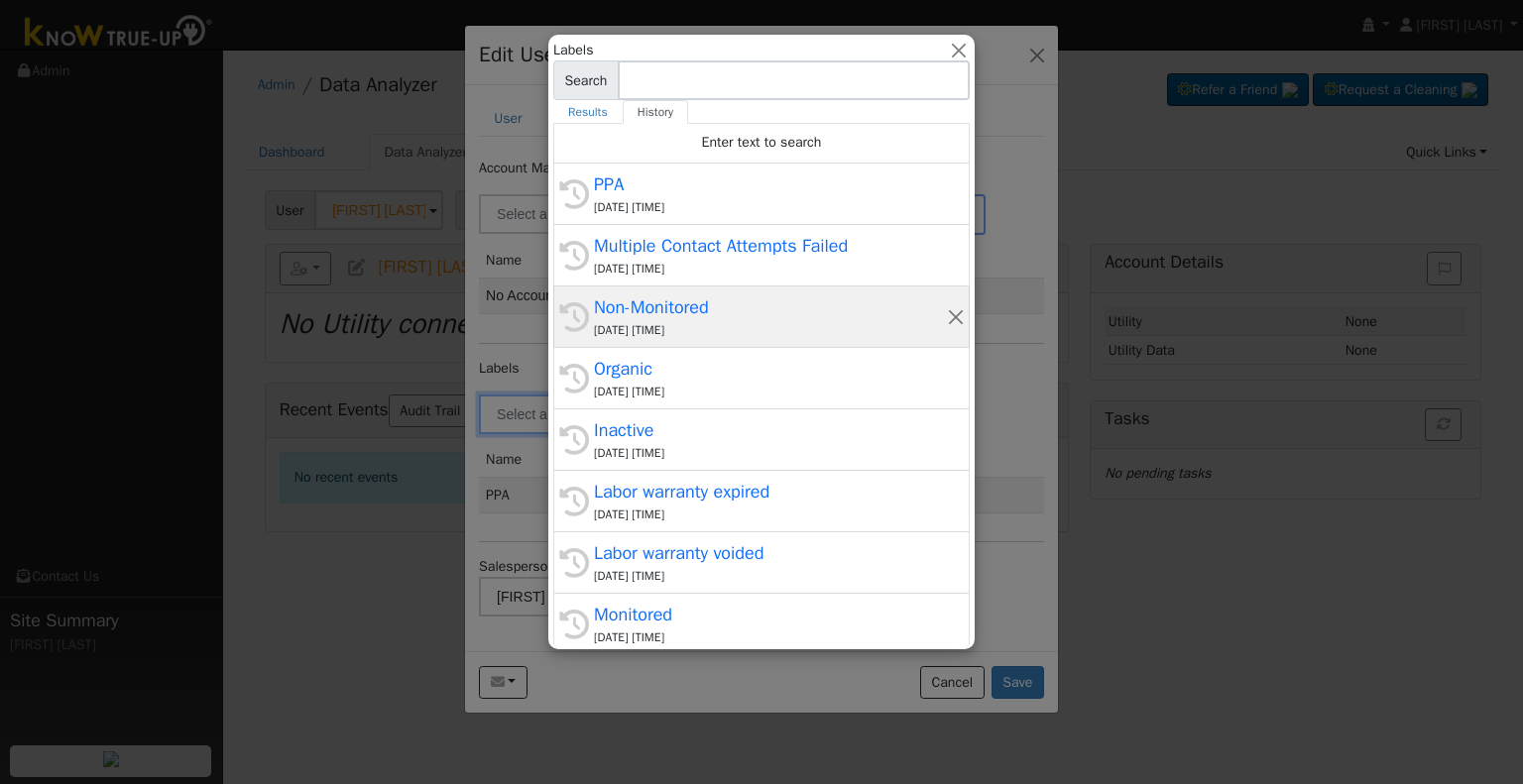 click on "Non-Monitored" at bounding box center (770, 307) 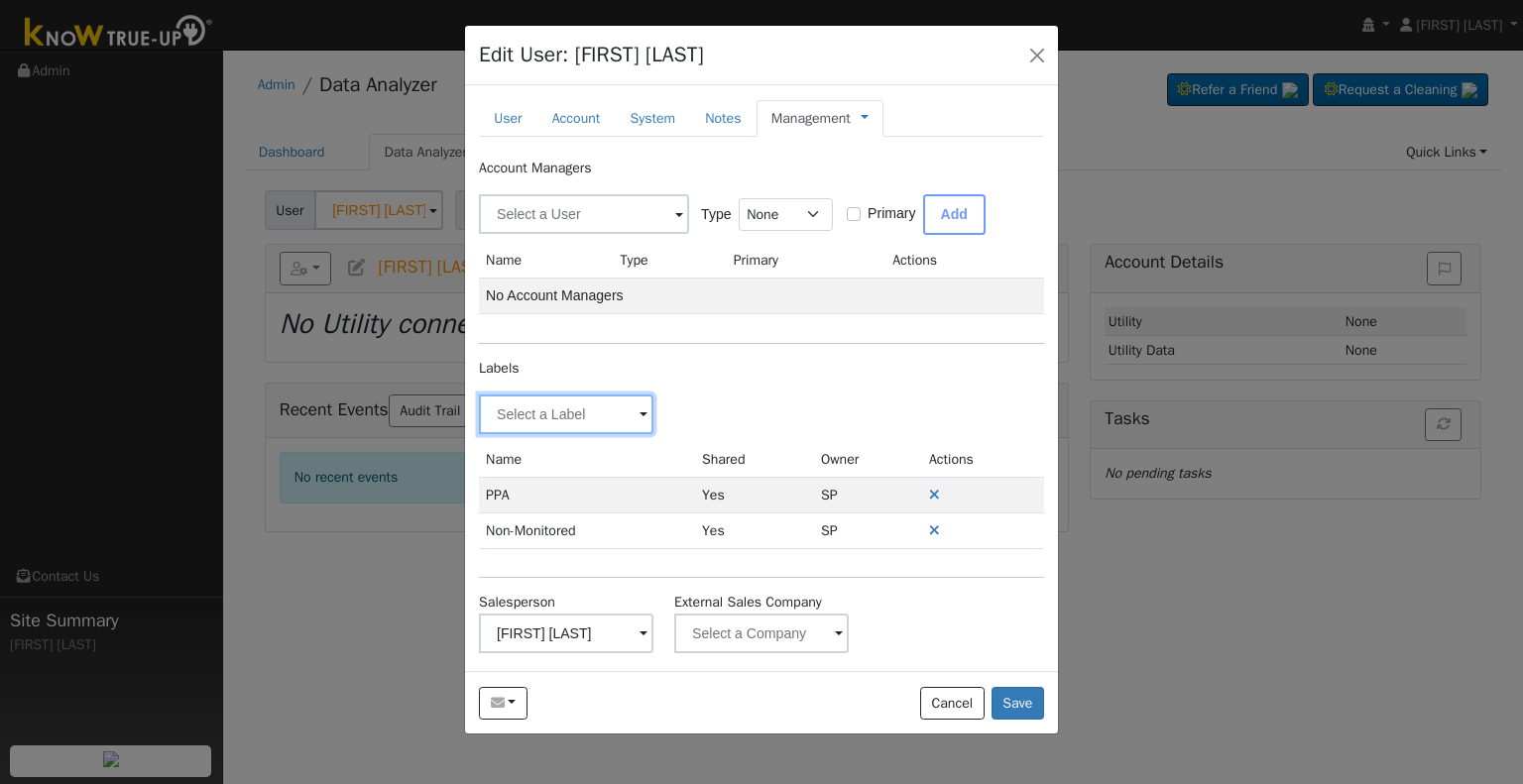 click at bounding box center [566, 414] 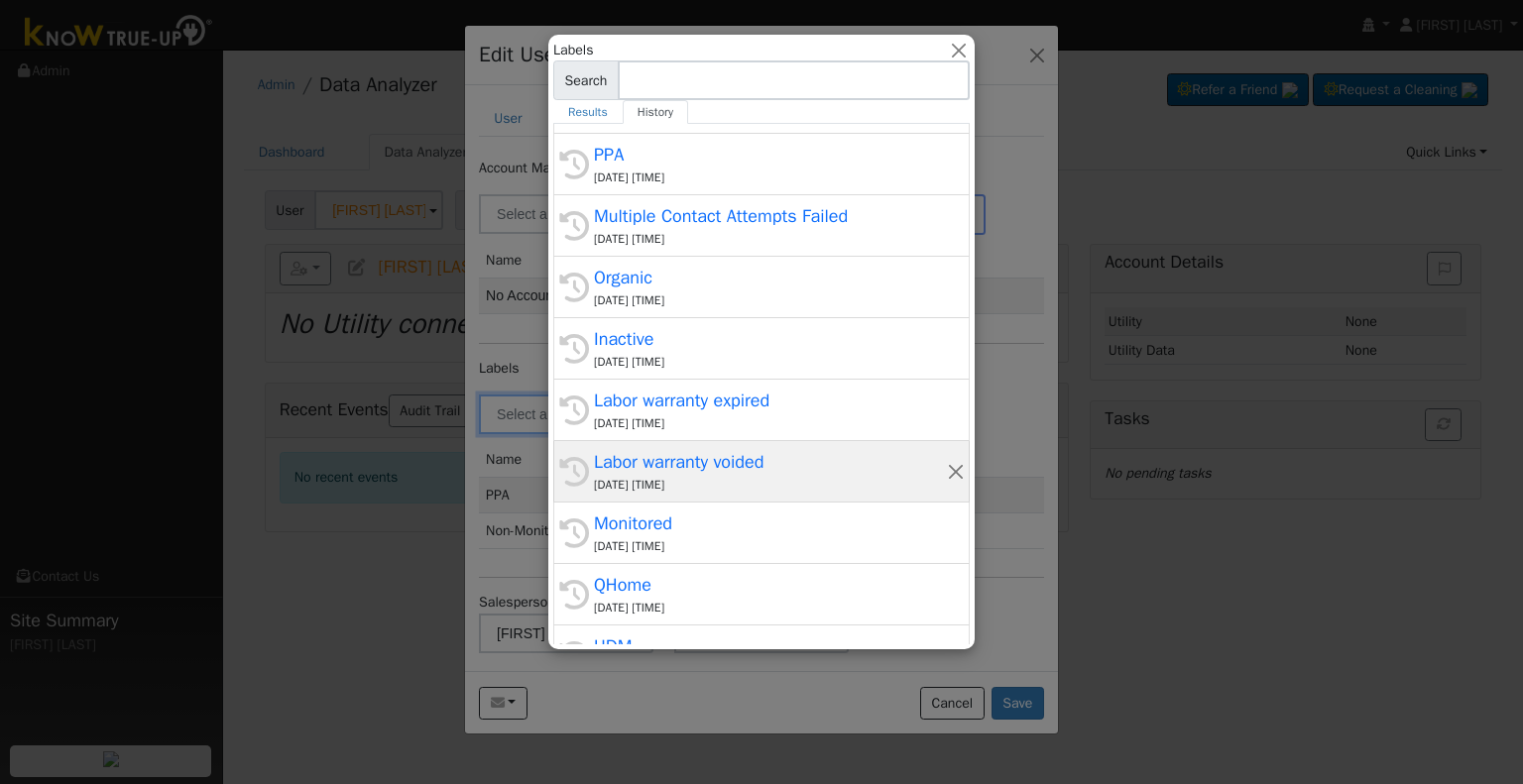scroll, scrollTop: 198, scrollLeft: 0, axis: vertical 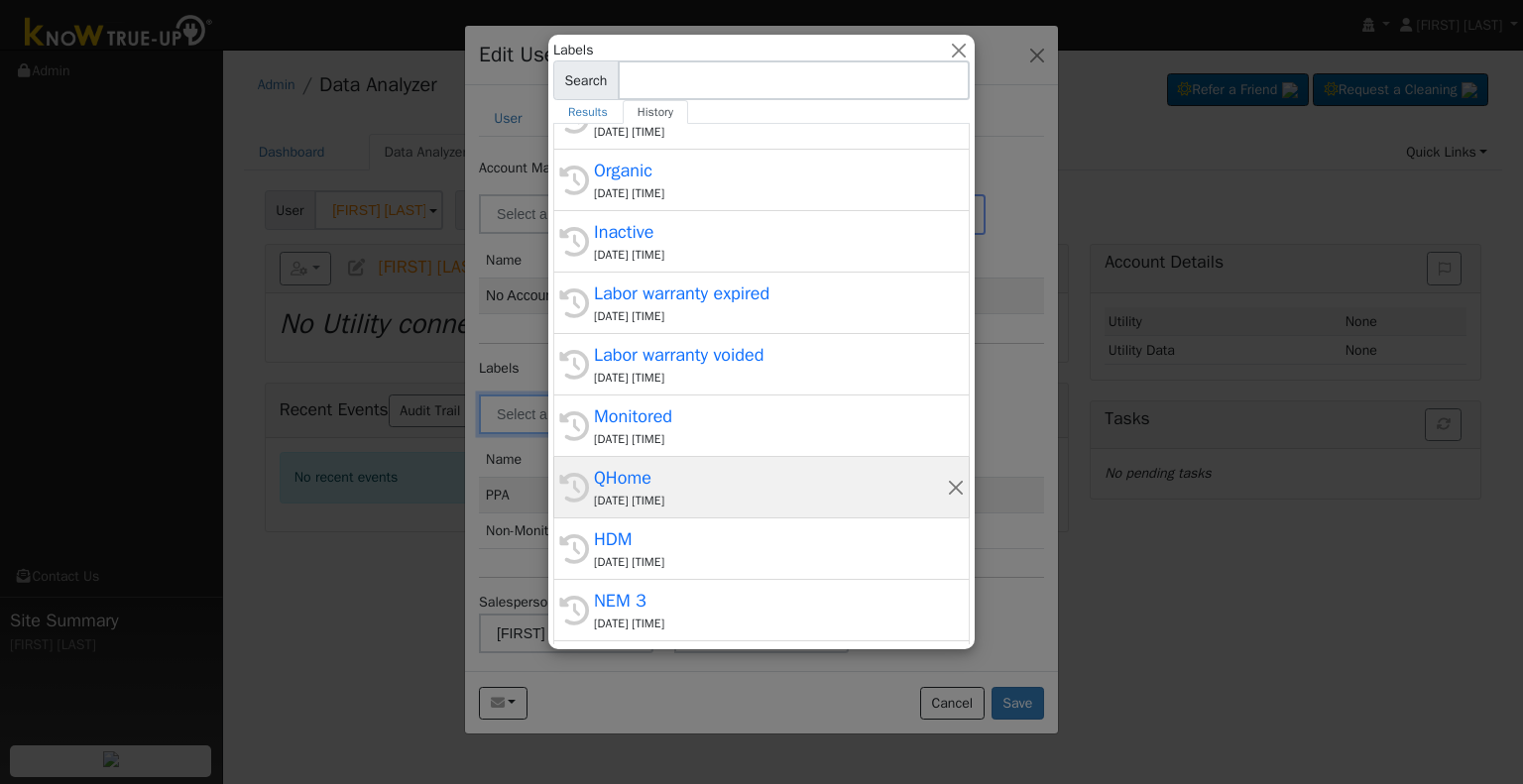 click on "QHome" at bounding box center (770, 478) 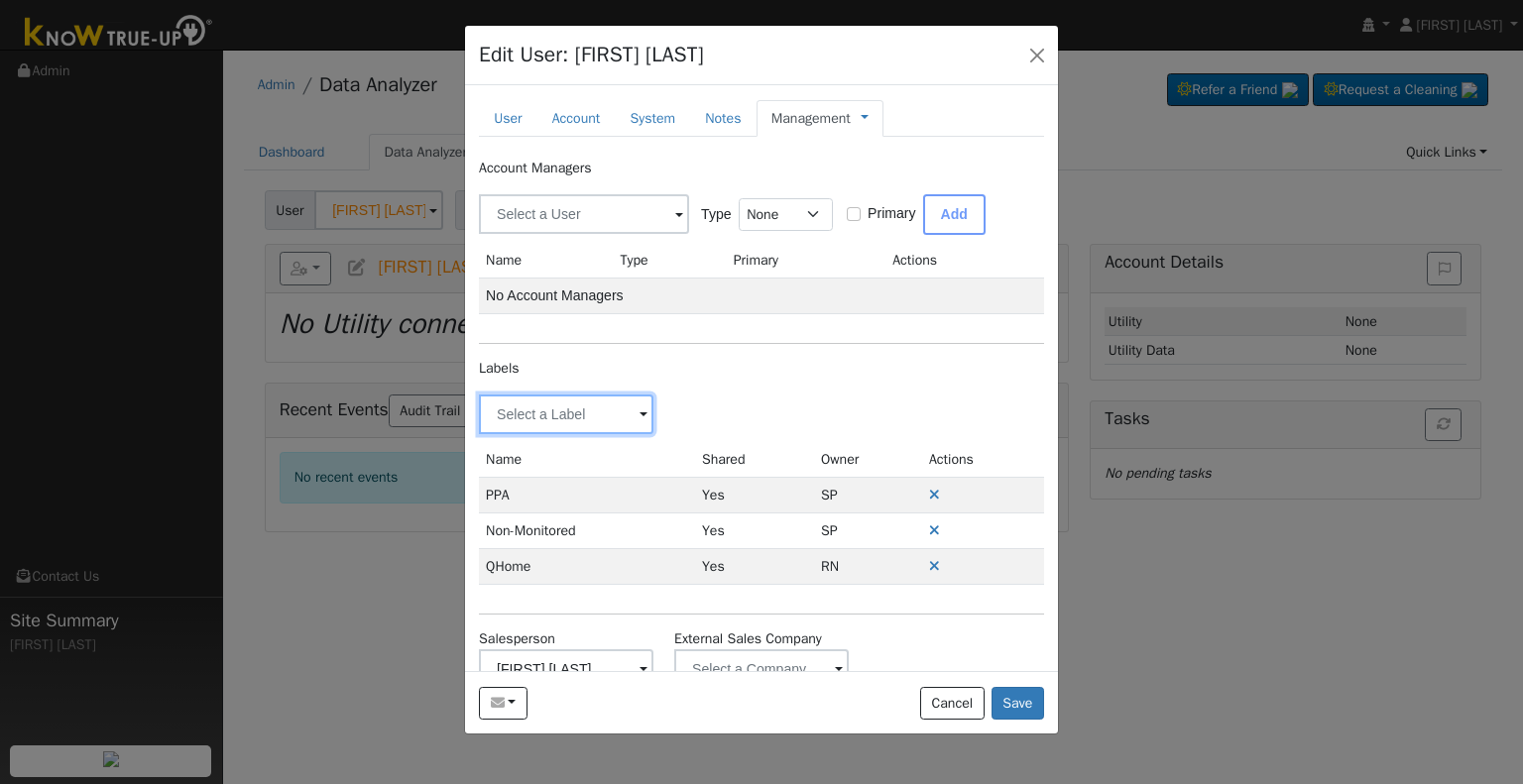 click at bounding box center (566, 414) 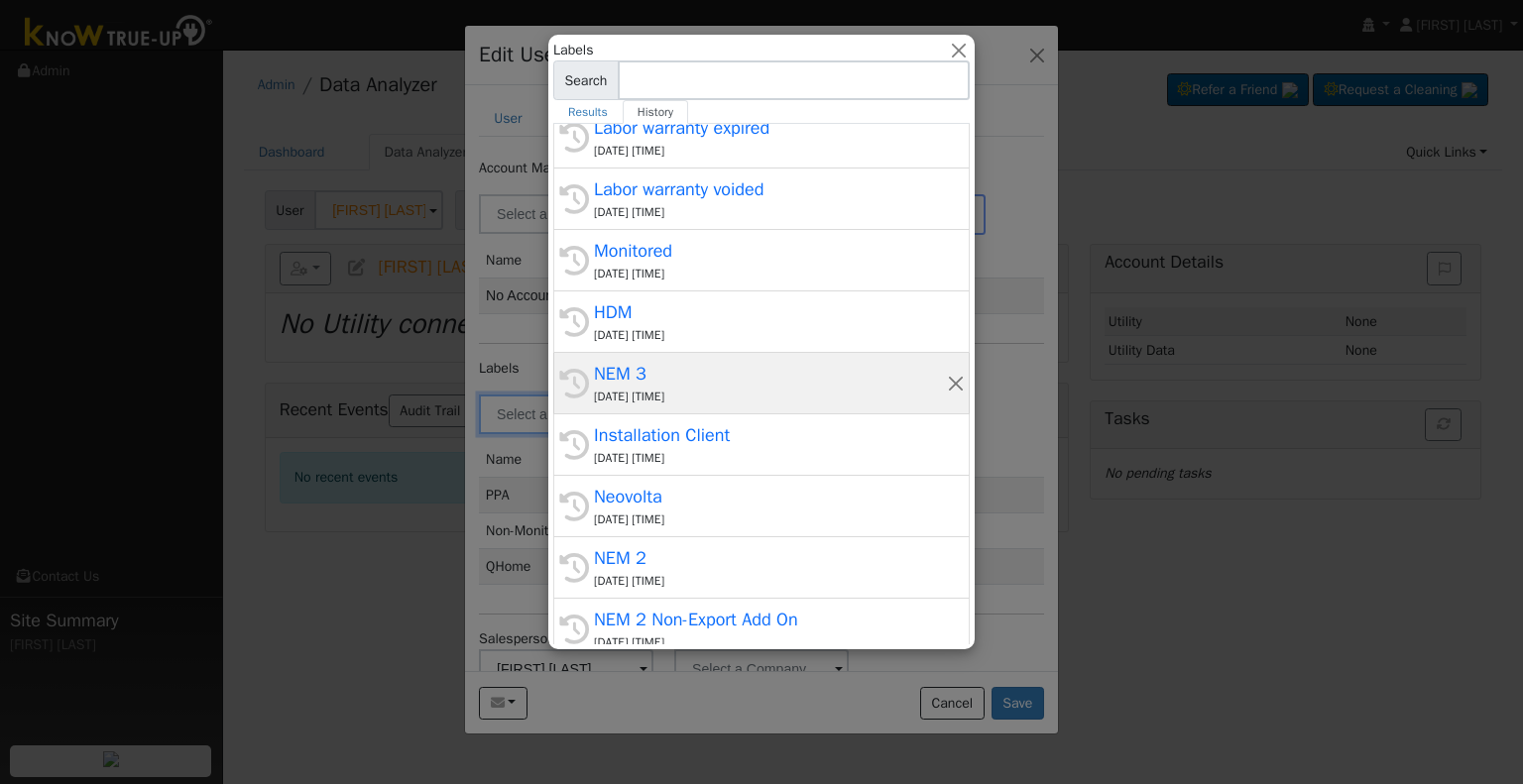 scroll, scrollTop: 437, scrollLeft: 0, axis: vertical 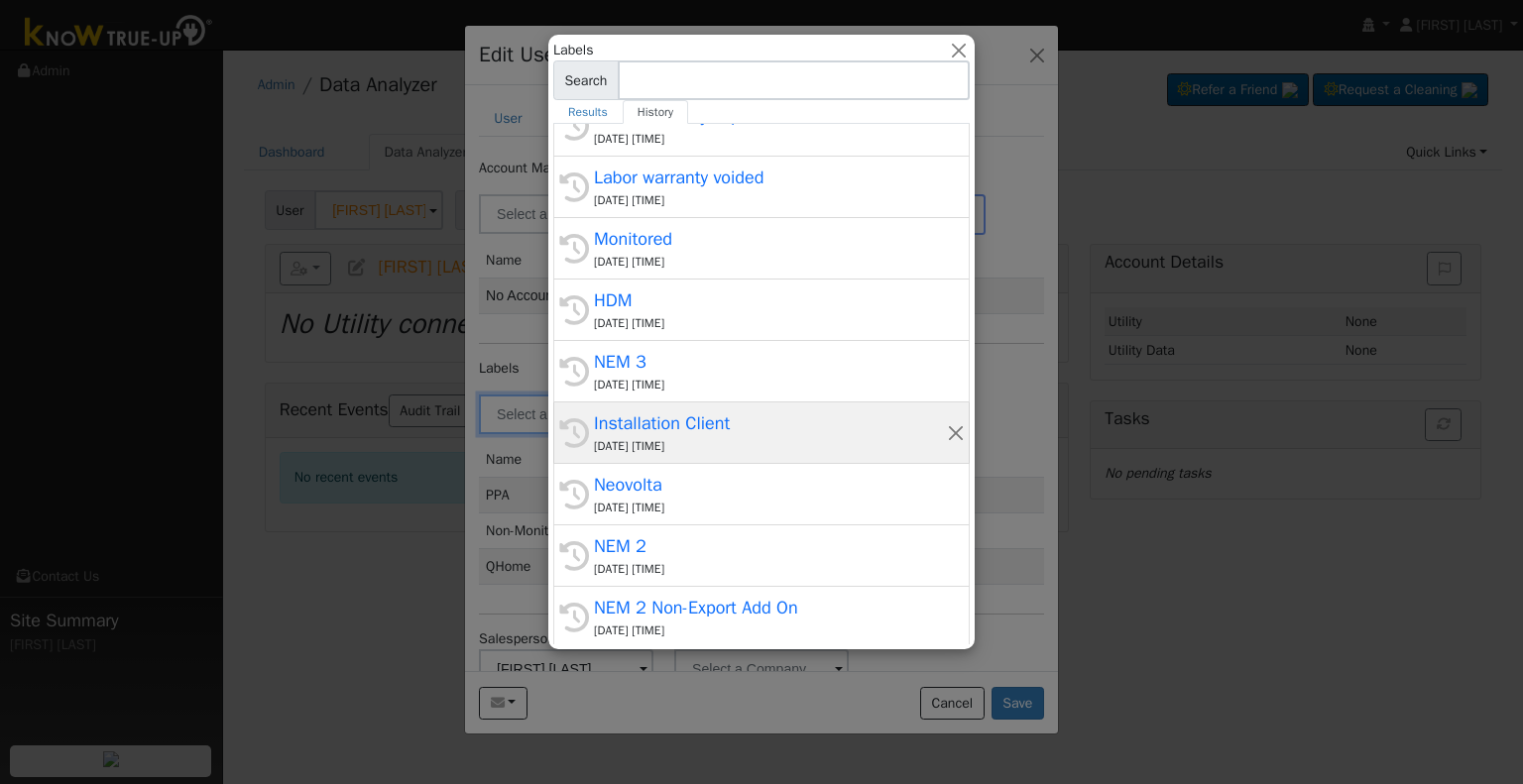 click on "Installation Client" at bounding box center (770, 423) 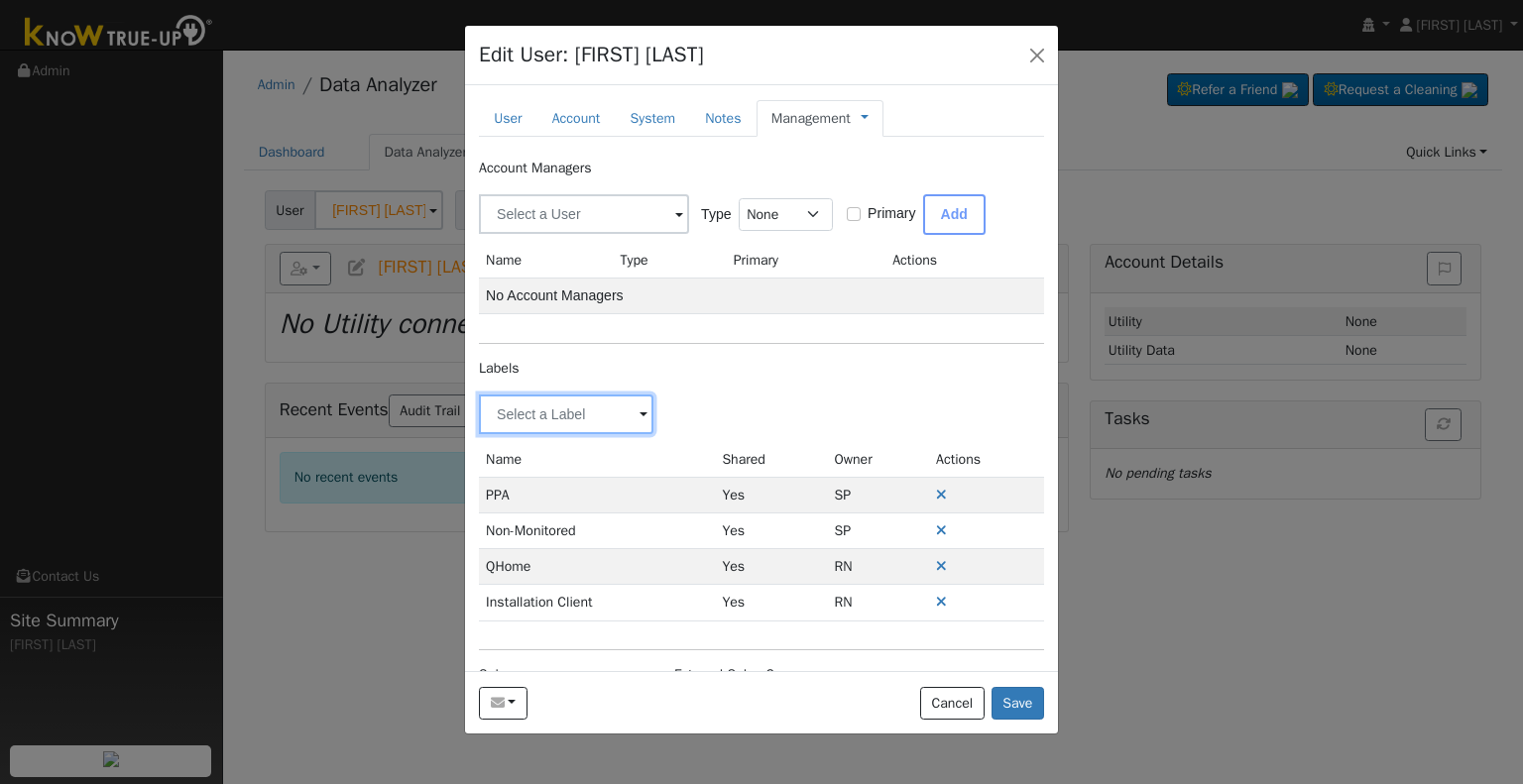 click at bounding box center [566, 414] 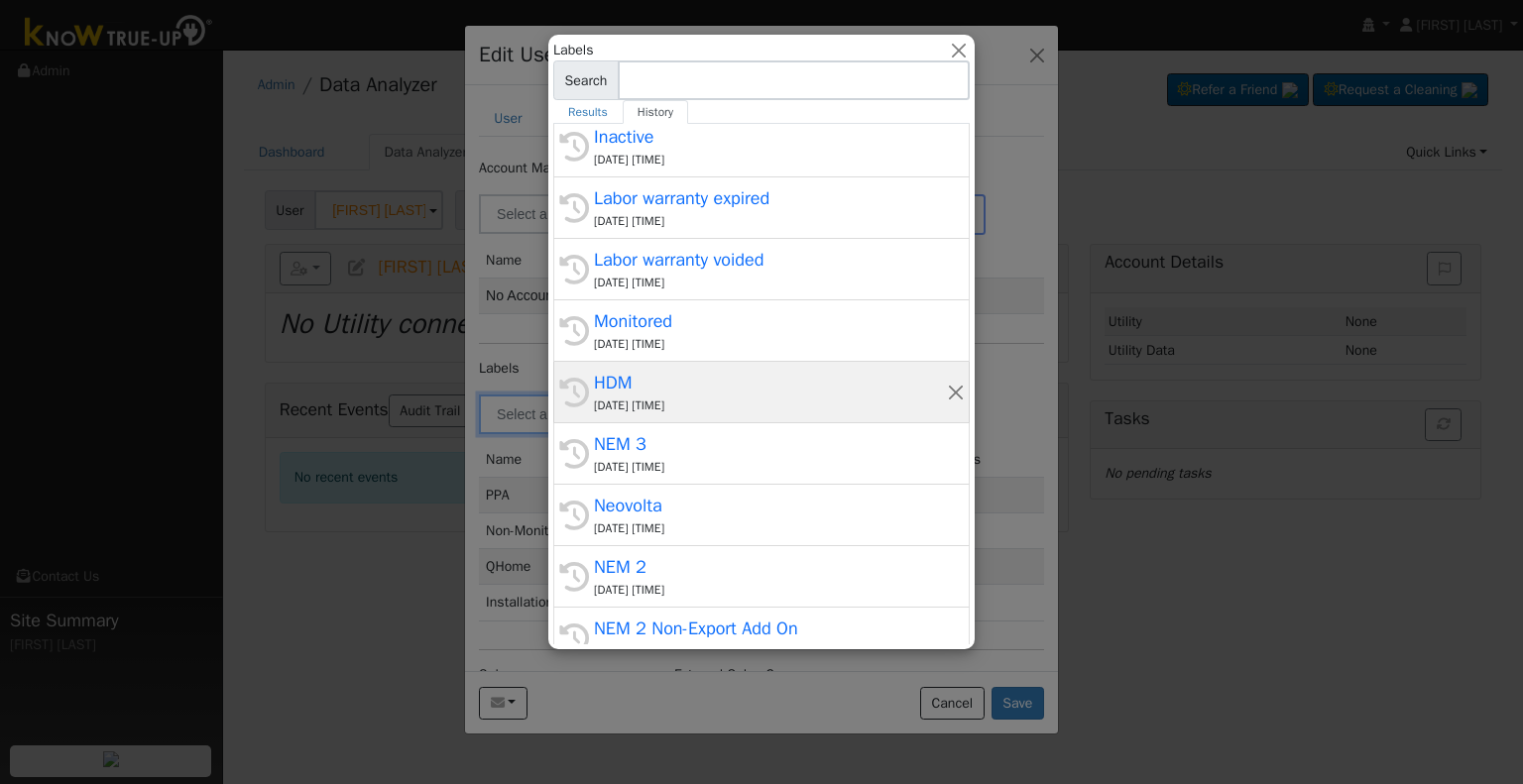 scroll, scrollTop: 437, scrollLeft: 0, axis: vertical 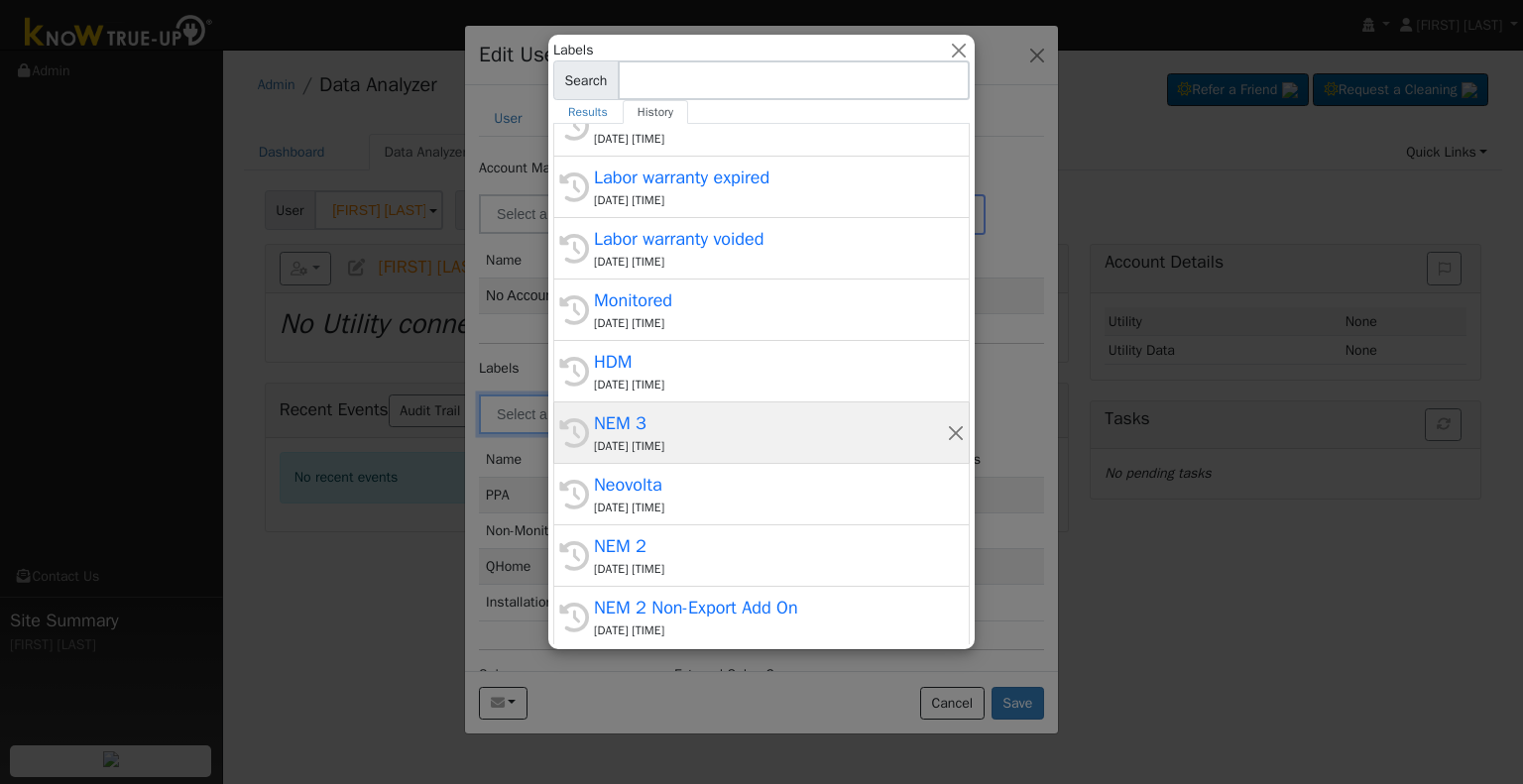 click on "[DATE] [TIME]" at bounding box center (770, 446) 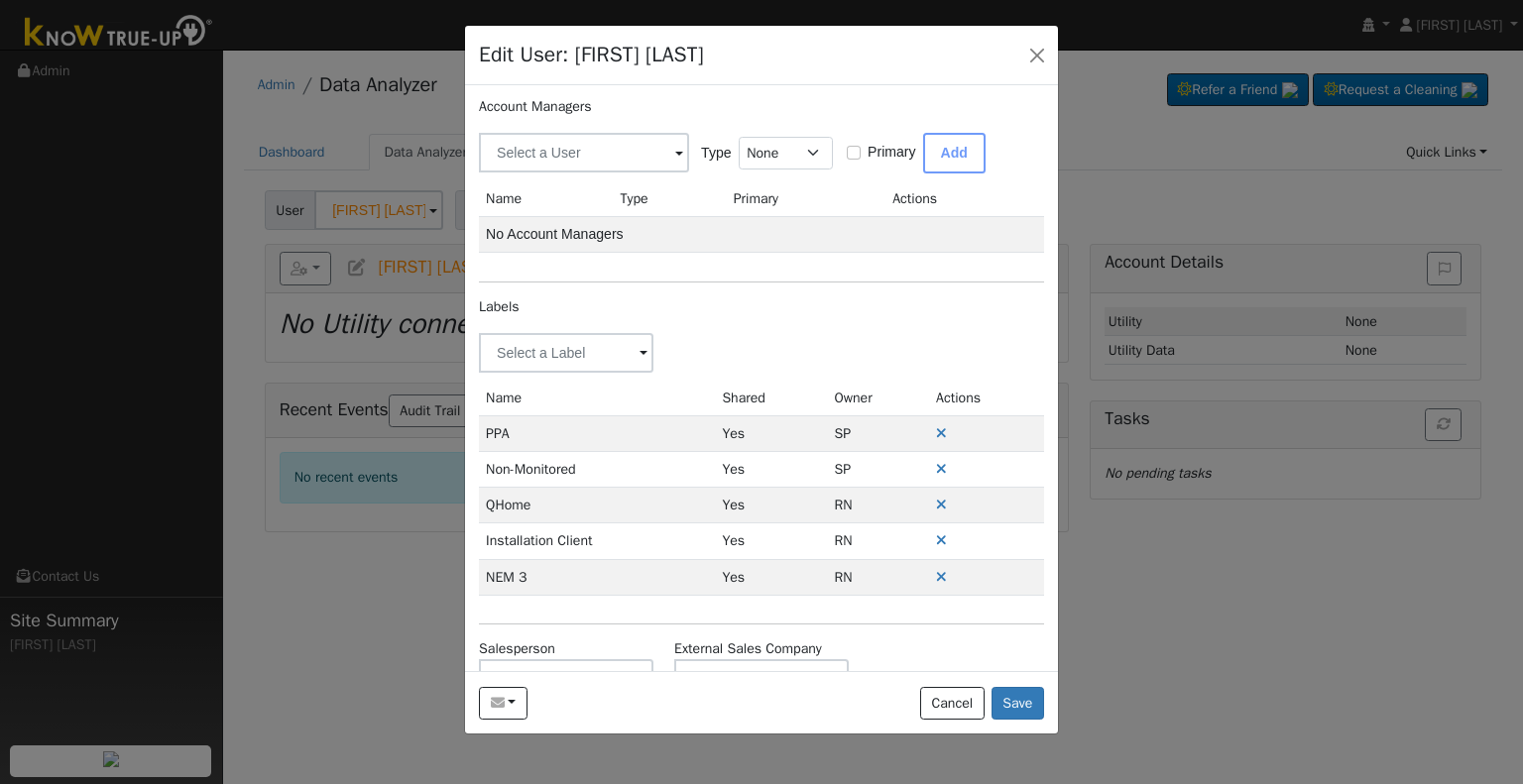 scroll, scrollTop: 119, scrollLeft: 0, axis: vertical 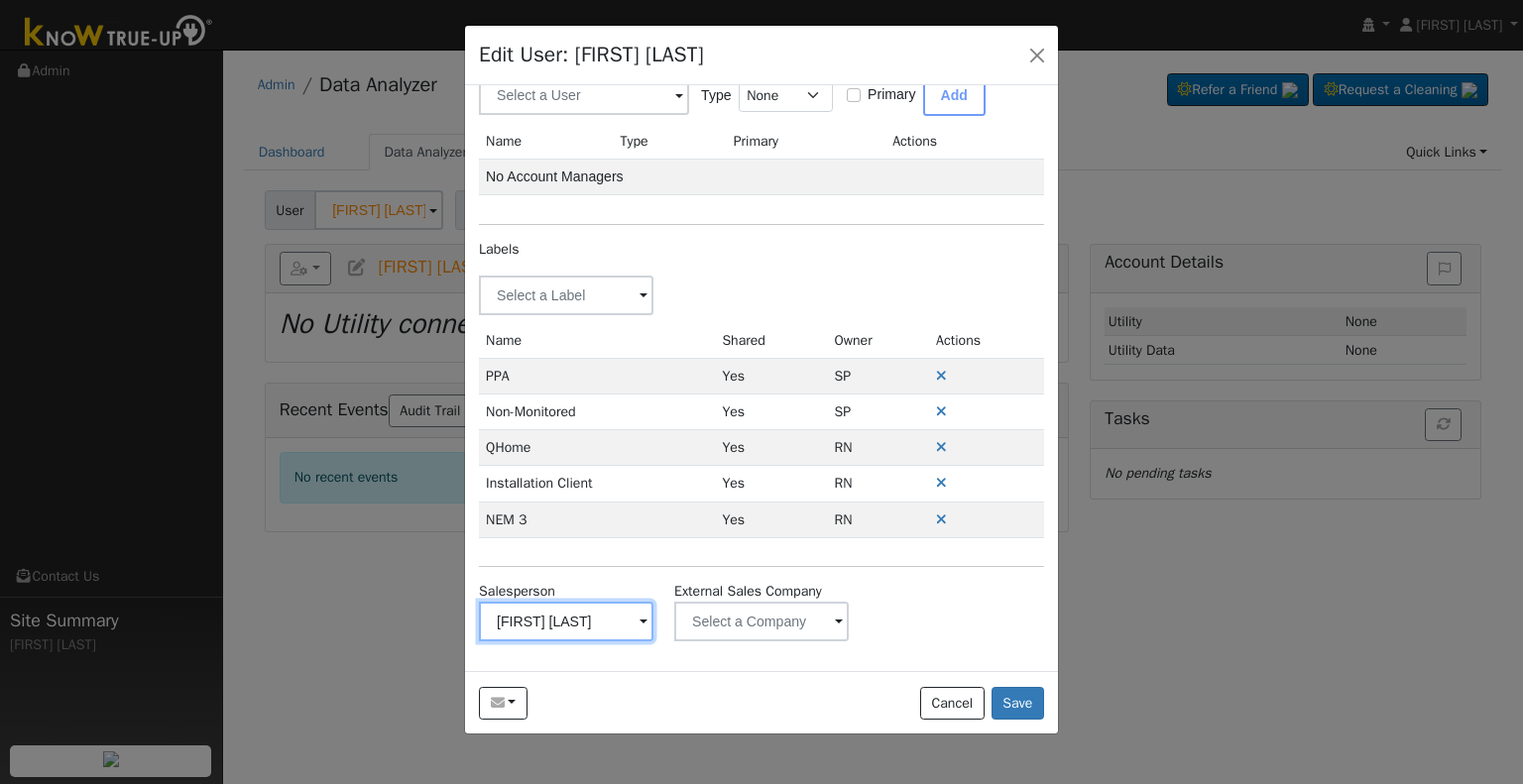 click on "[FIRST] [LAST]" at bounding box center [566, 295] 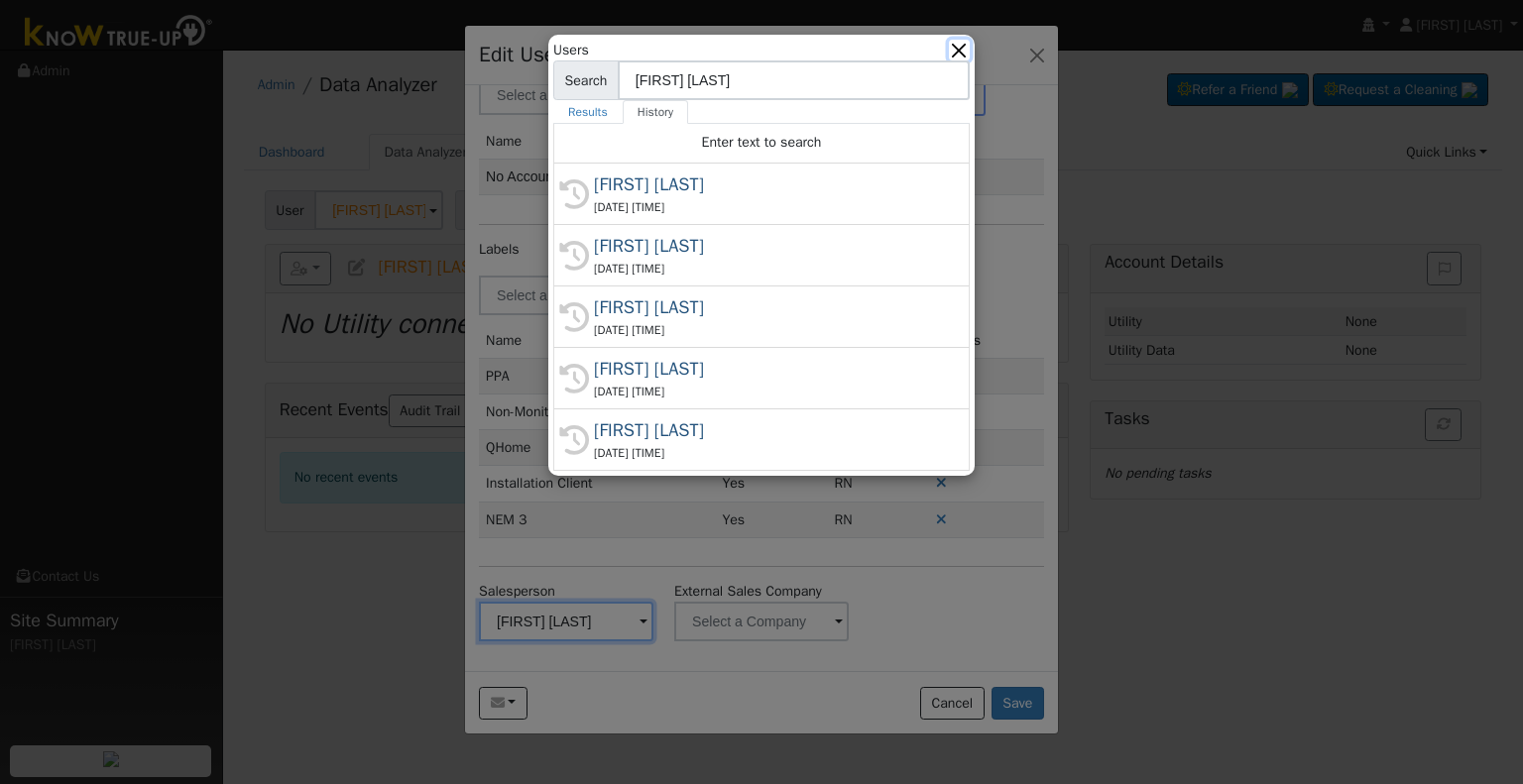 click at bounding box center [959, 50] 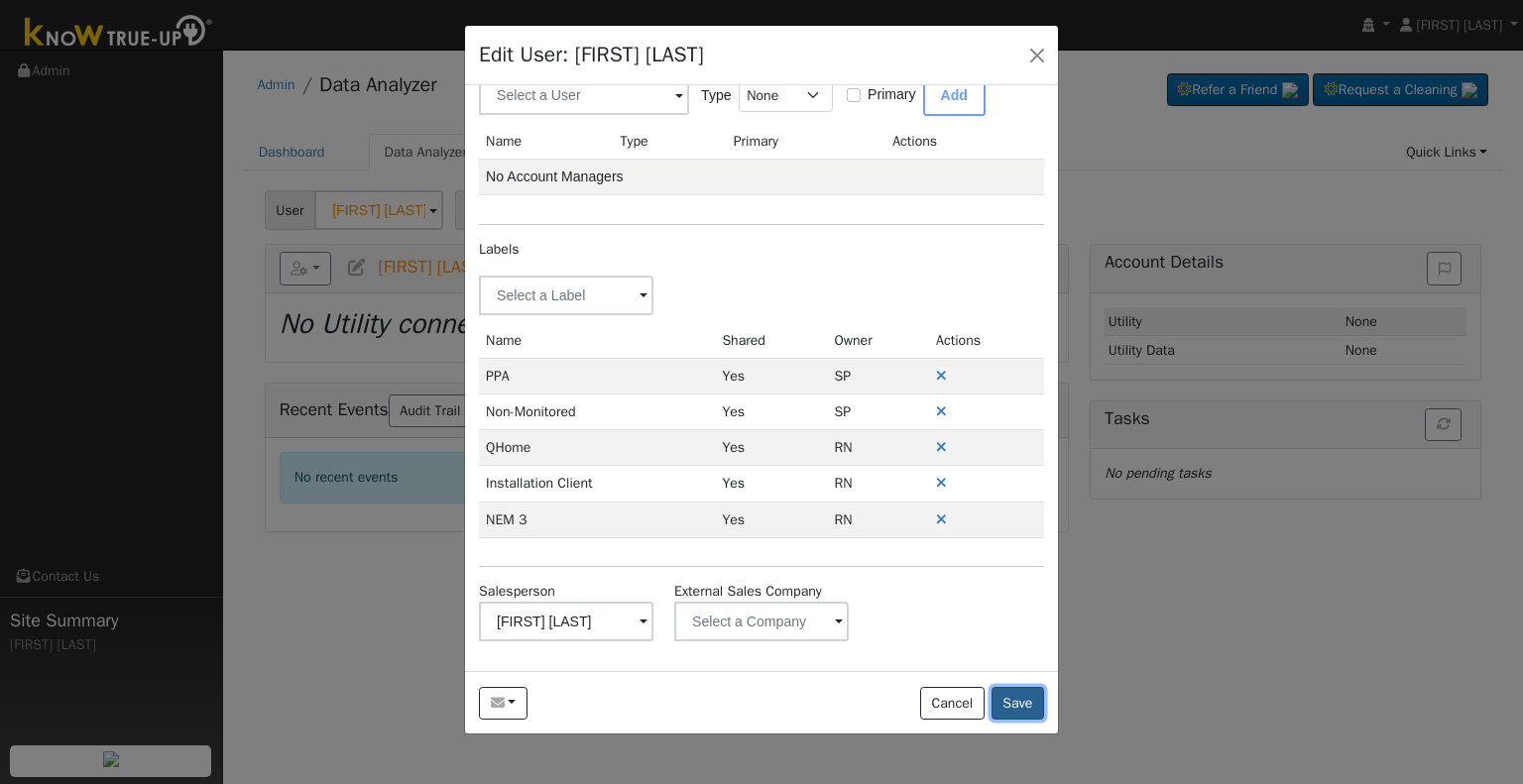 click on "Save" at bounding box center [1017, 704] 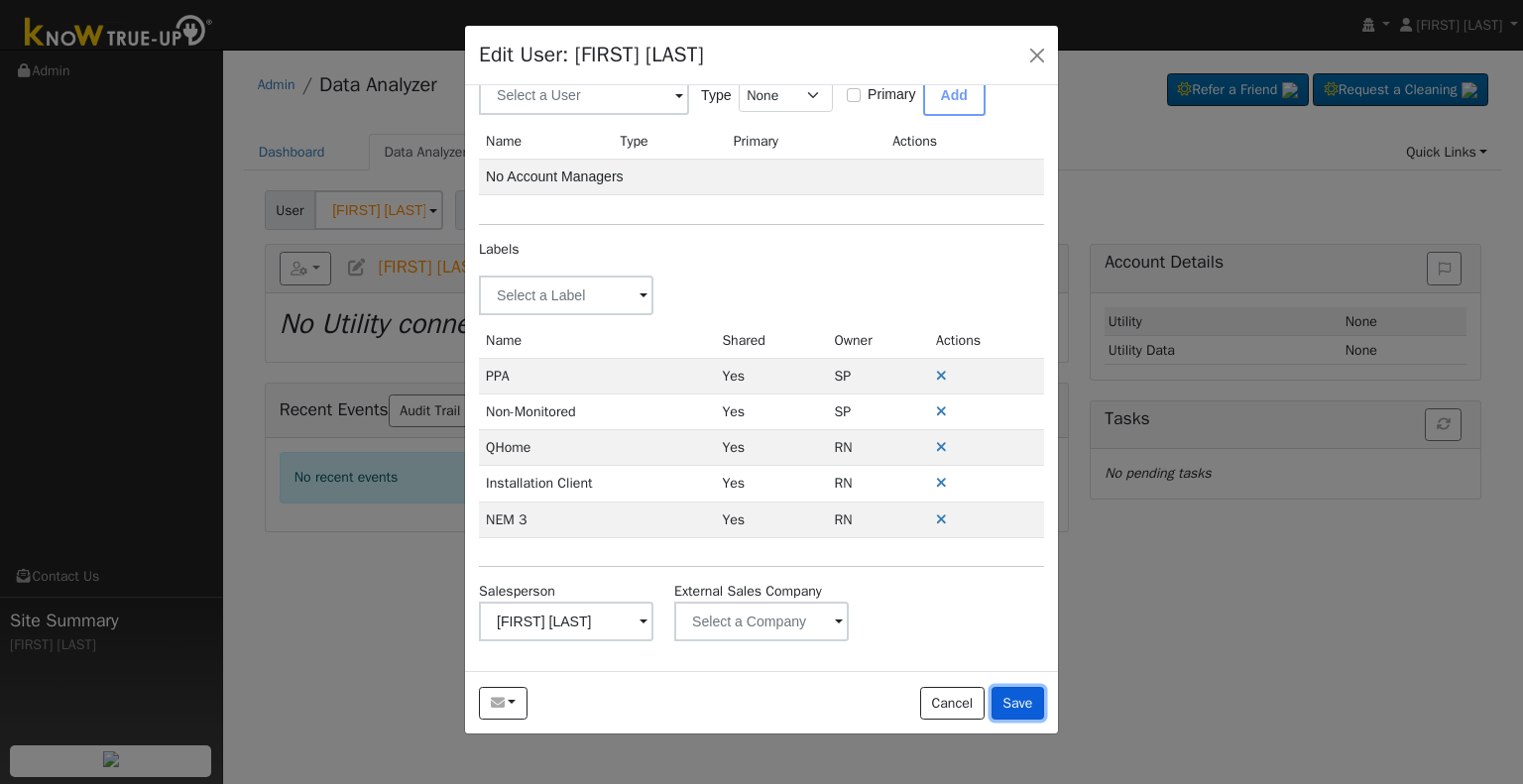scroll, scrollTop: 0, scrollLeft: 0, axis: both 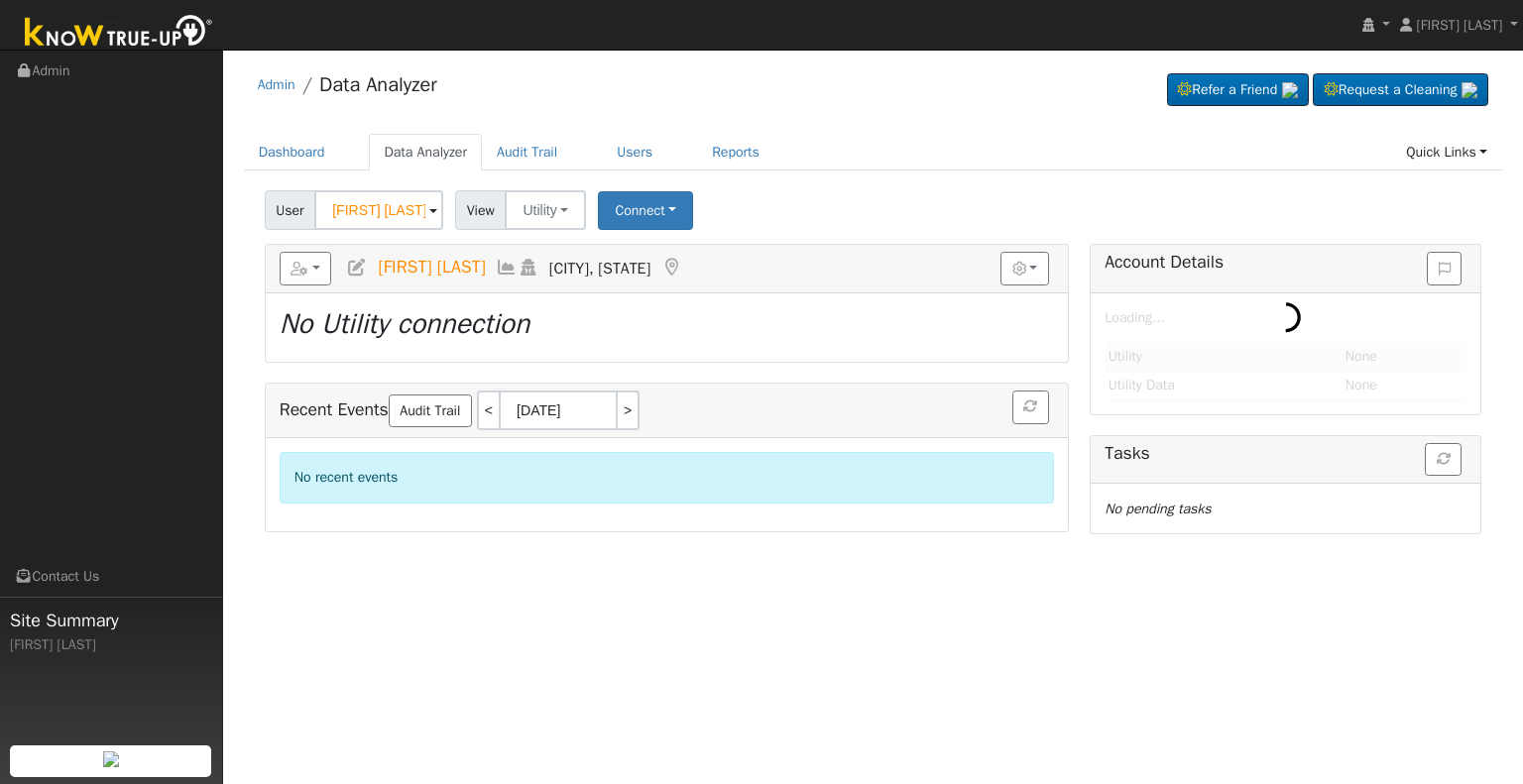 type on "[FIRST] [LAST] [LAST]" 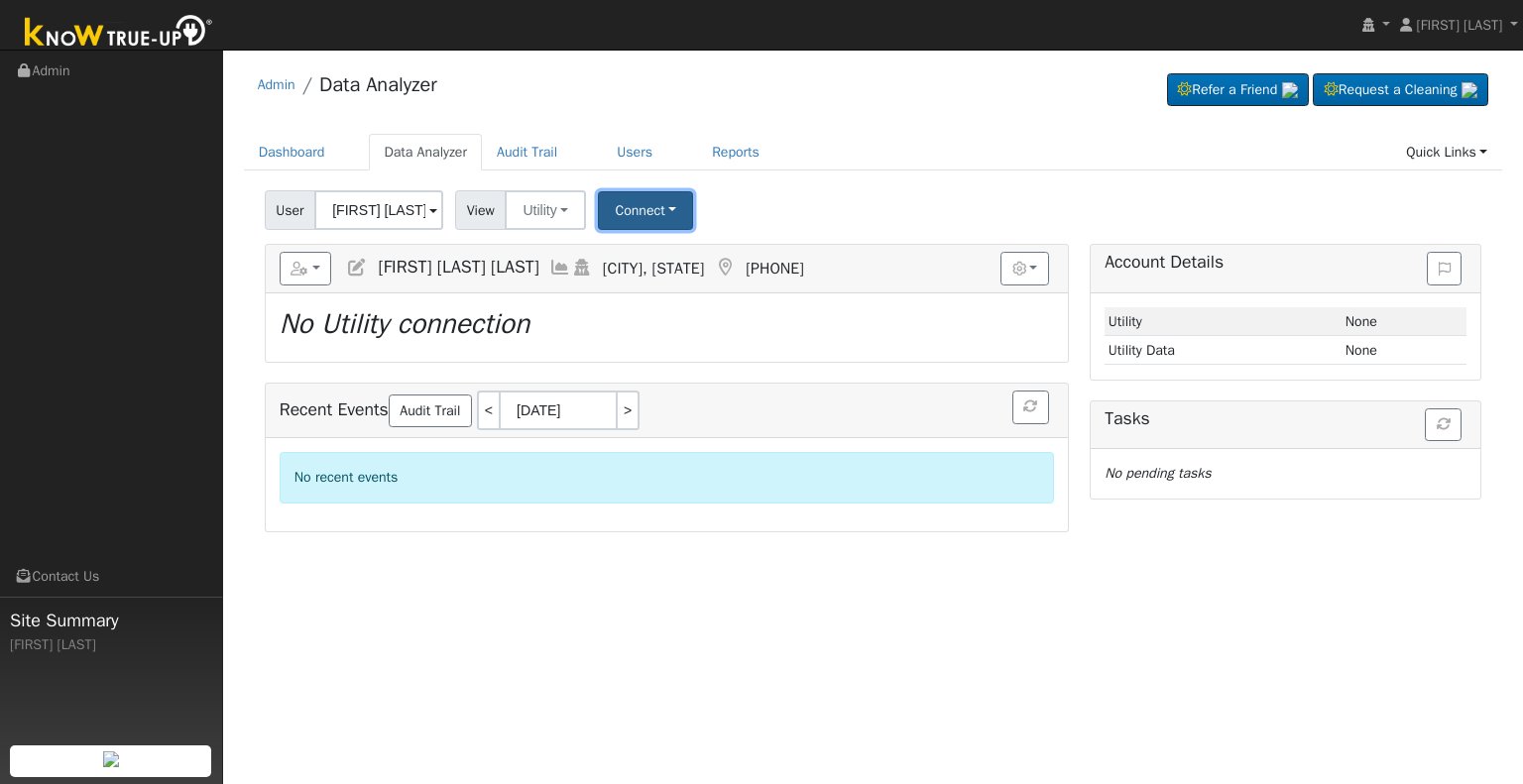 click on "Connect" at bounding box center (645, 210) 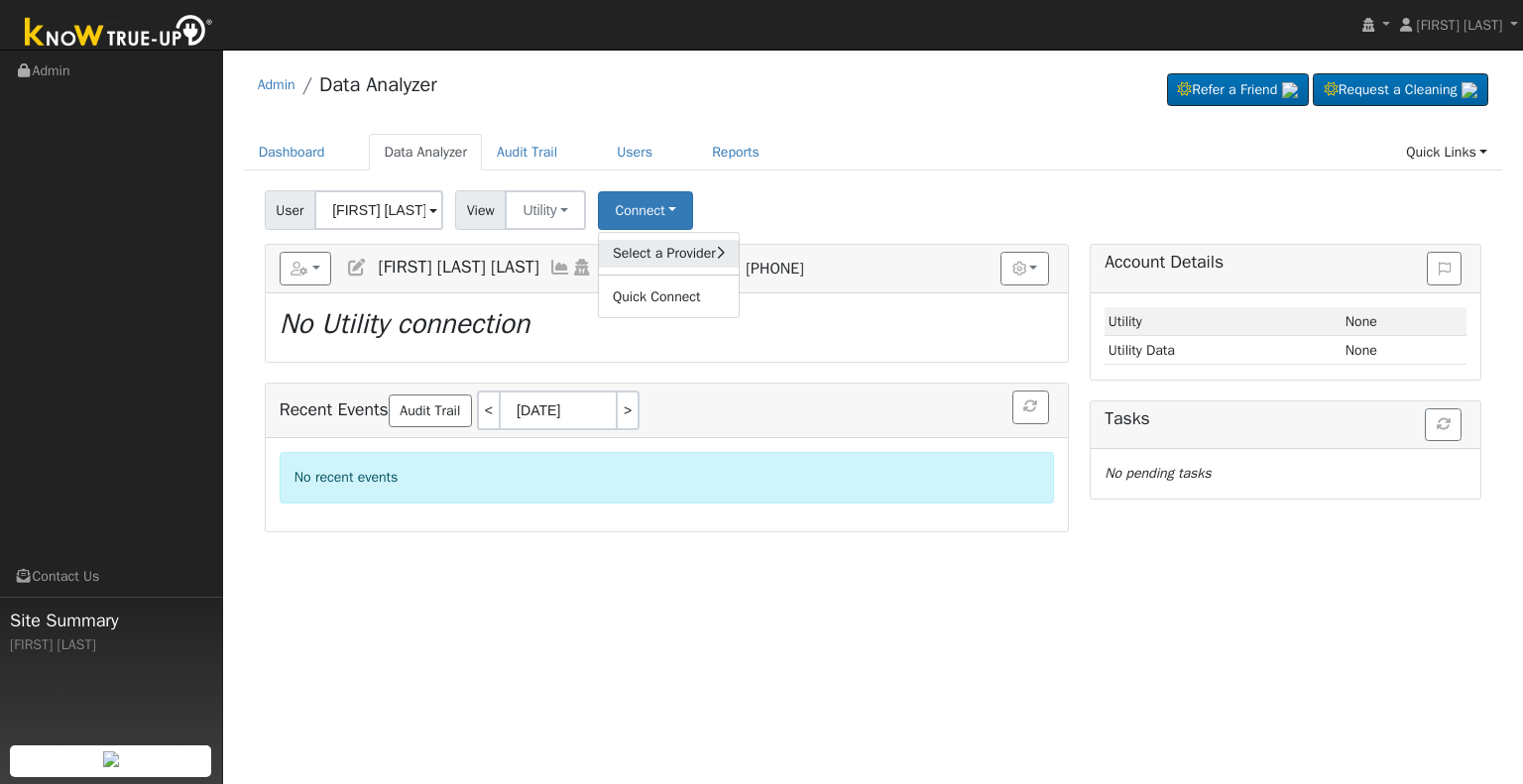 click on "Select a Provider" 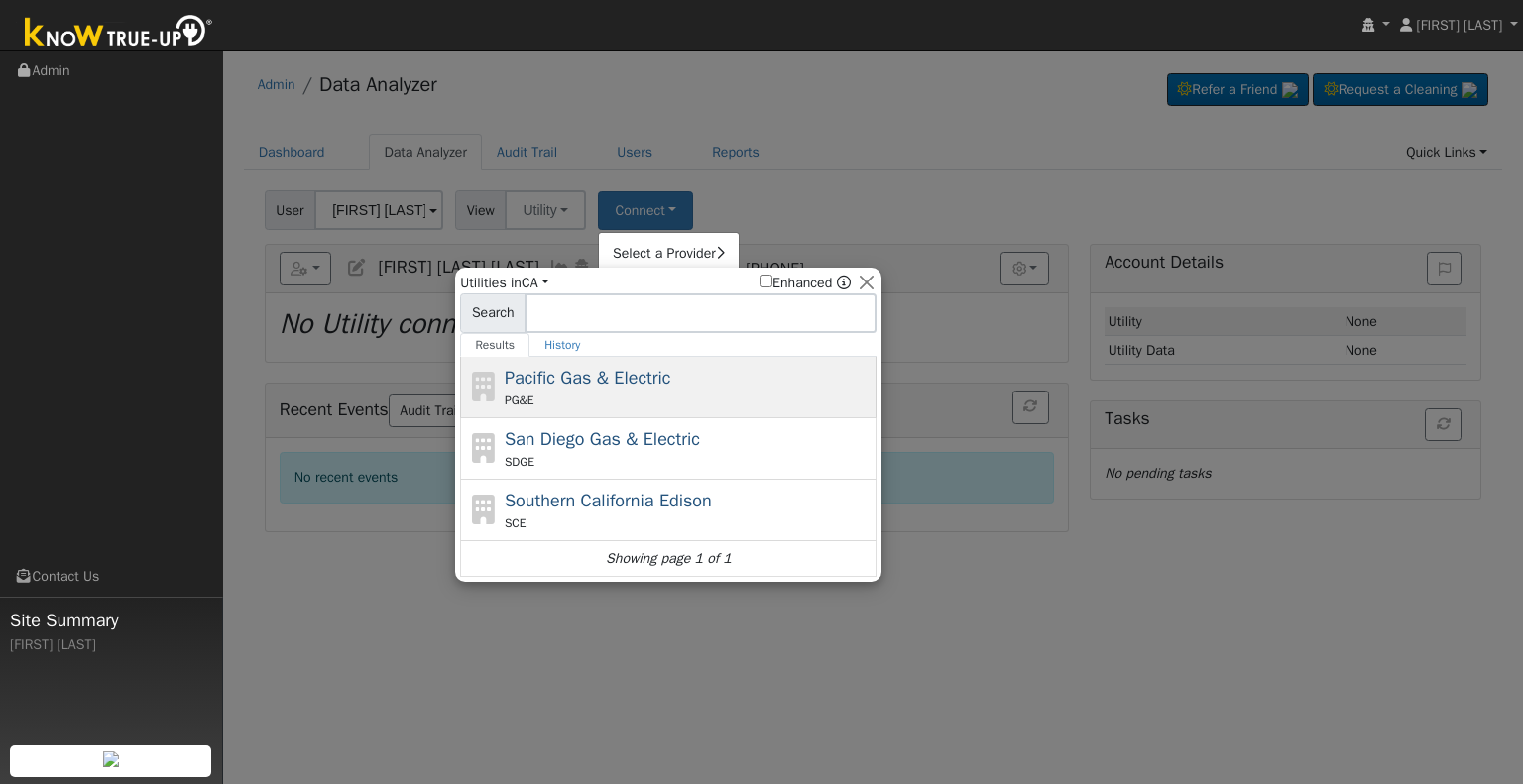 click on "PG&E" at bounding box center (688, 400) 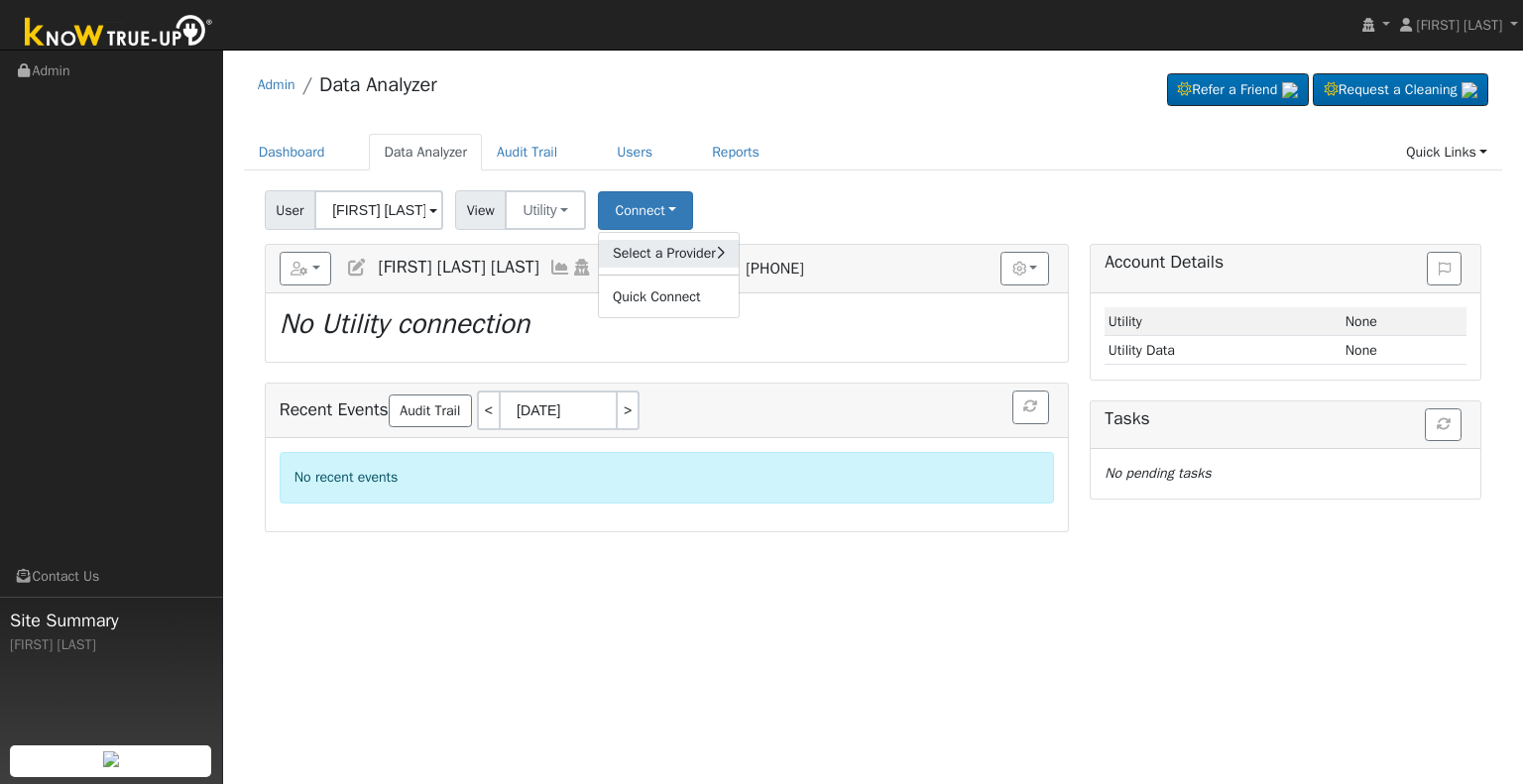 click on "Select a Provider" 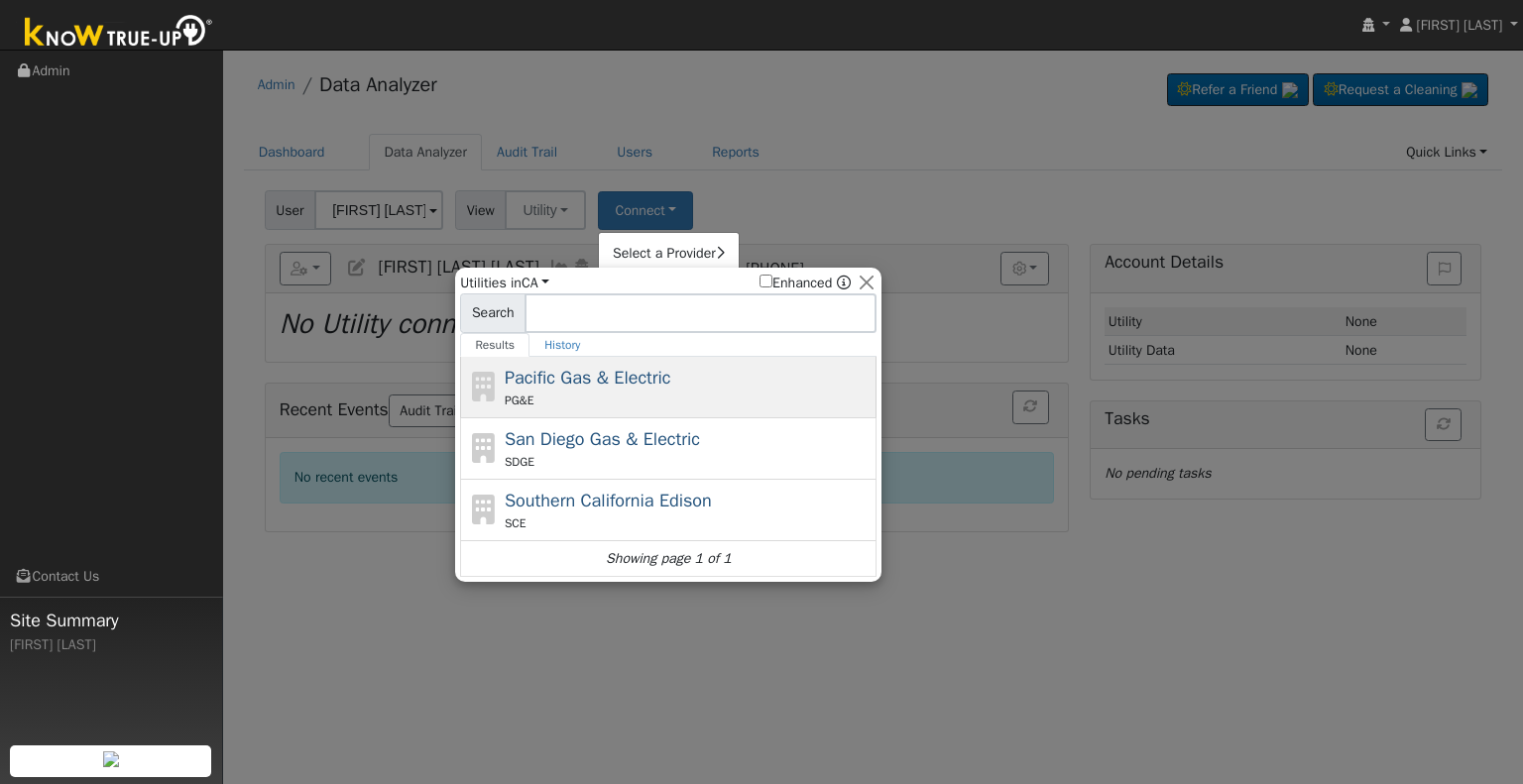 click on "Pacific Gas & Electric" at bounding box center (588, 378) 